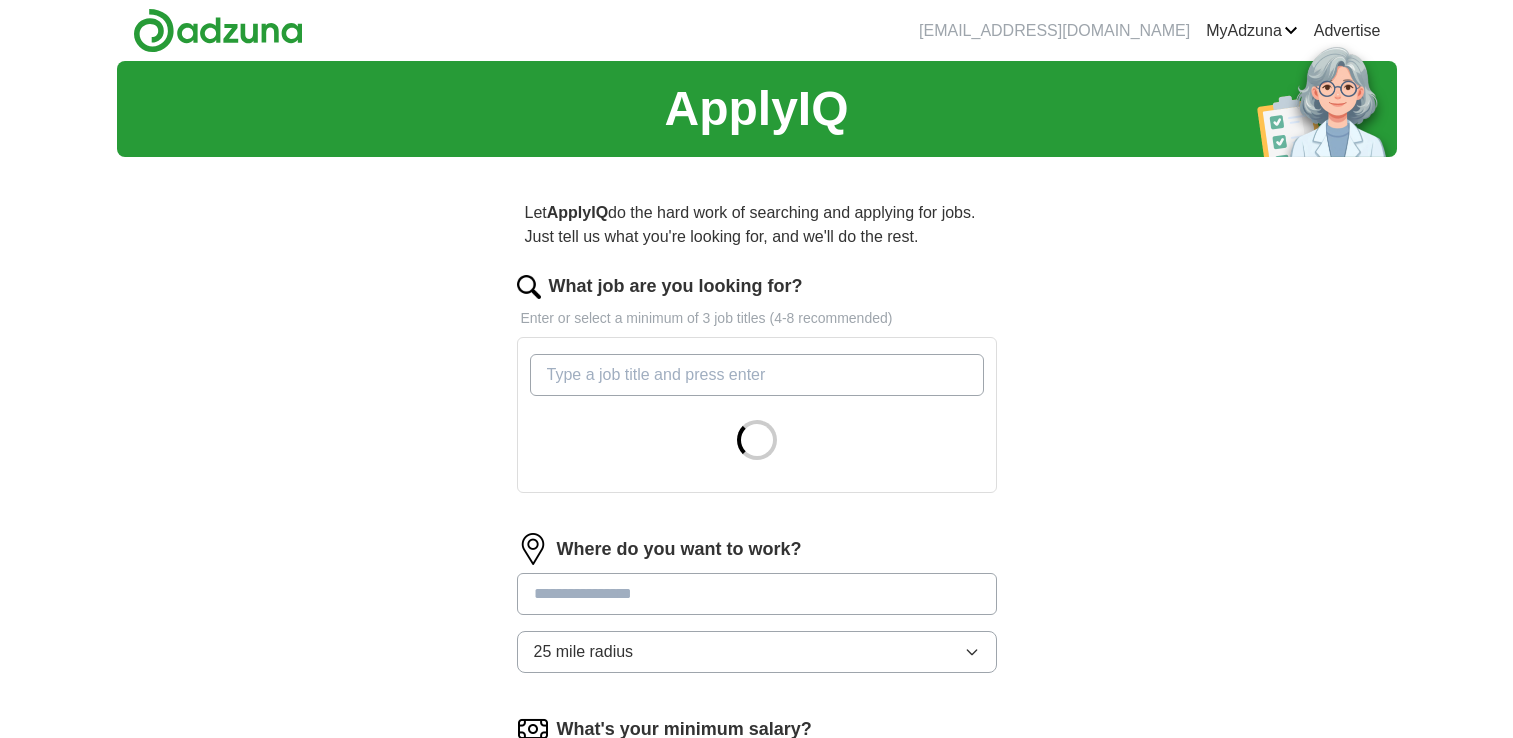 scroll, scrollTop: 0, scrollLeft: 0, axis: both 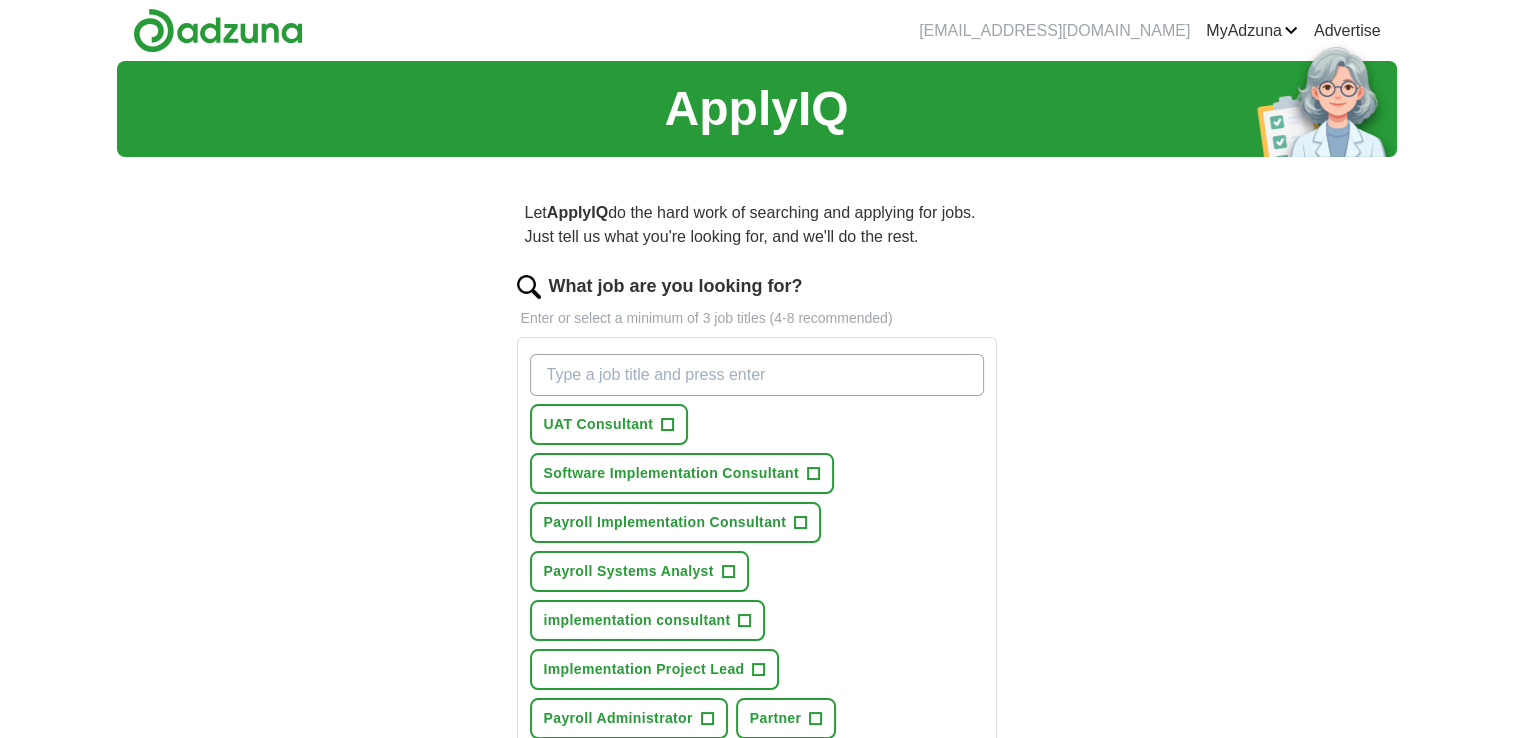 click on "What job are you looking for?" at bounding box center [757, 375] 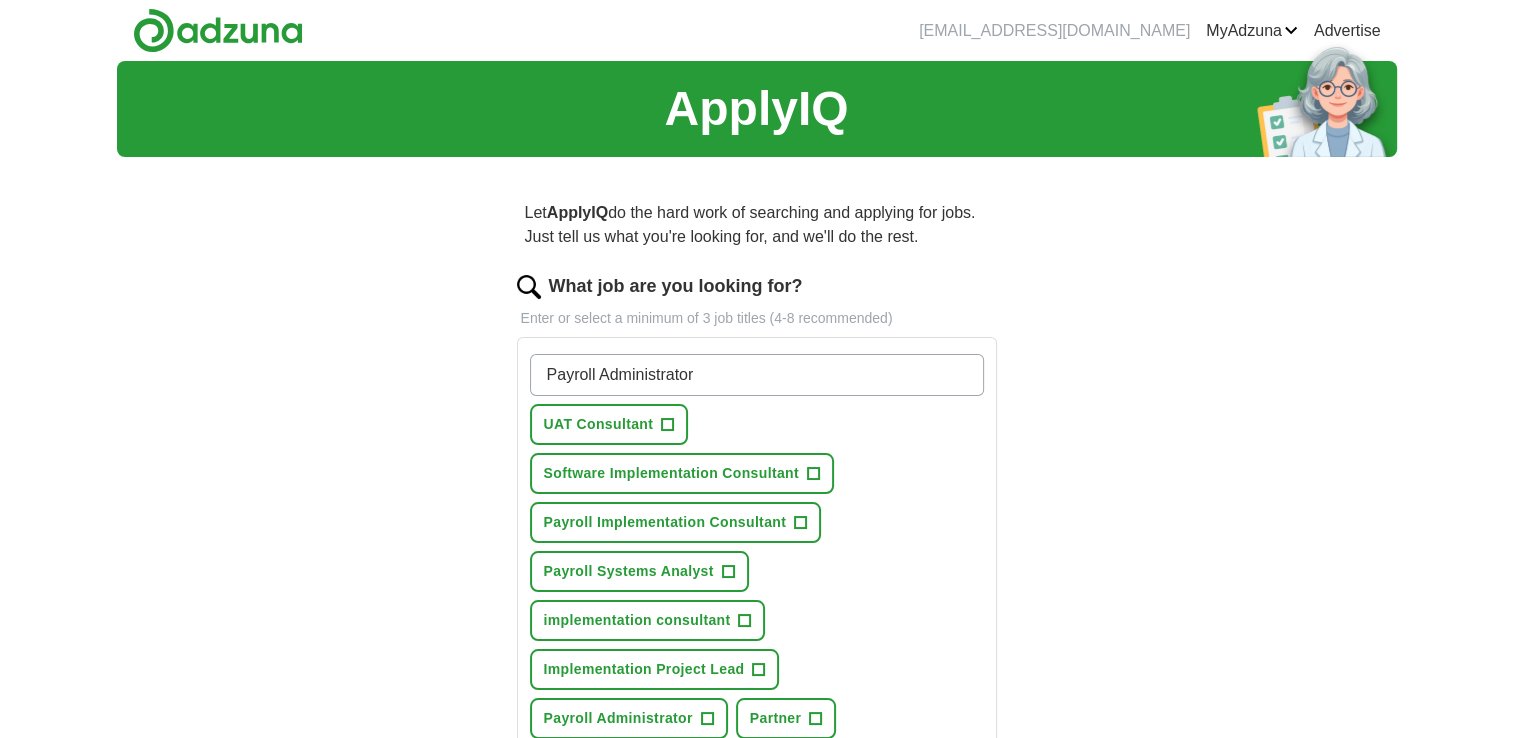 type on "Payroll Administrator" 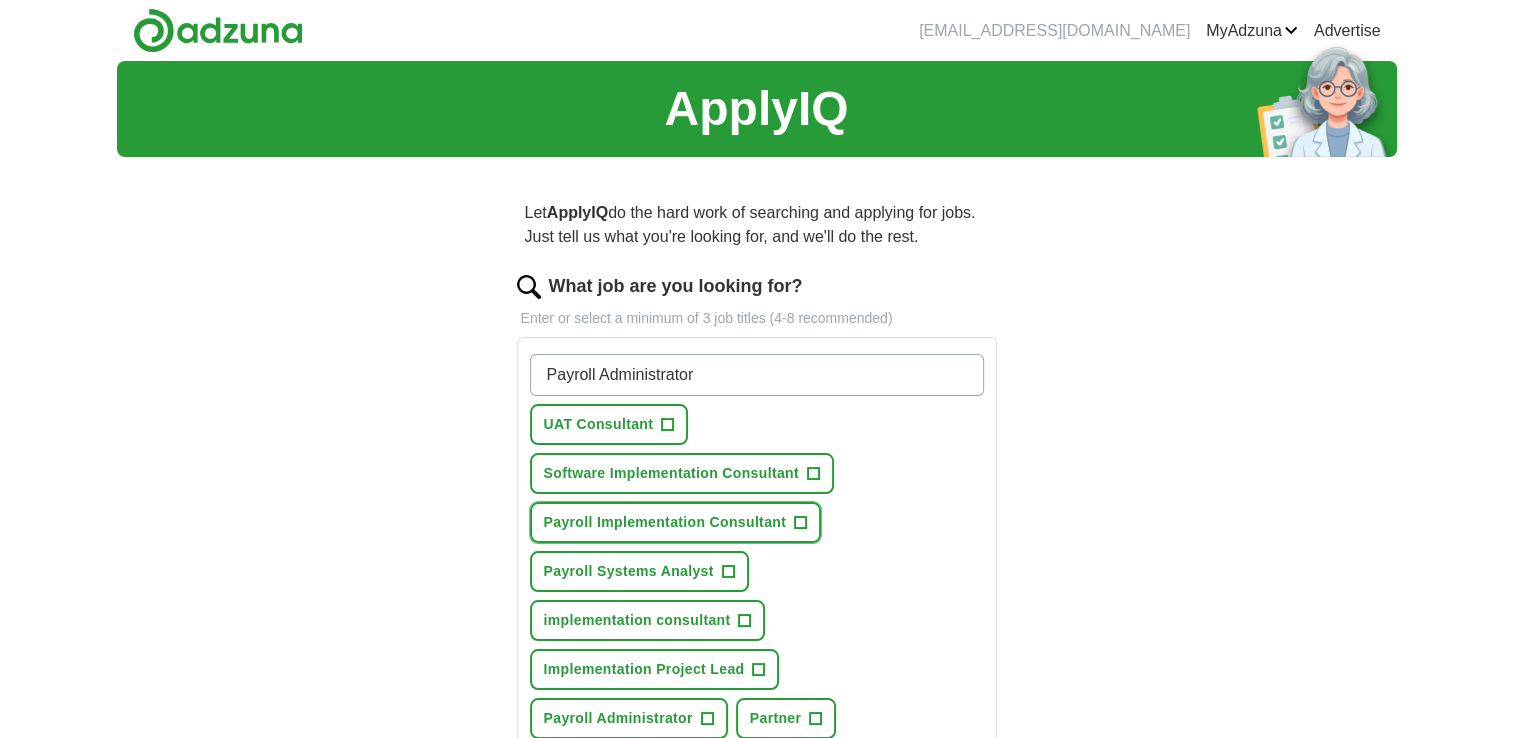 click on "+" at bounding box center (801, 523) 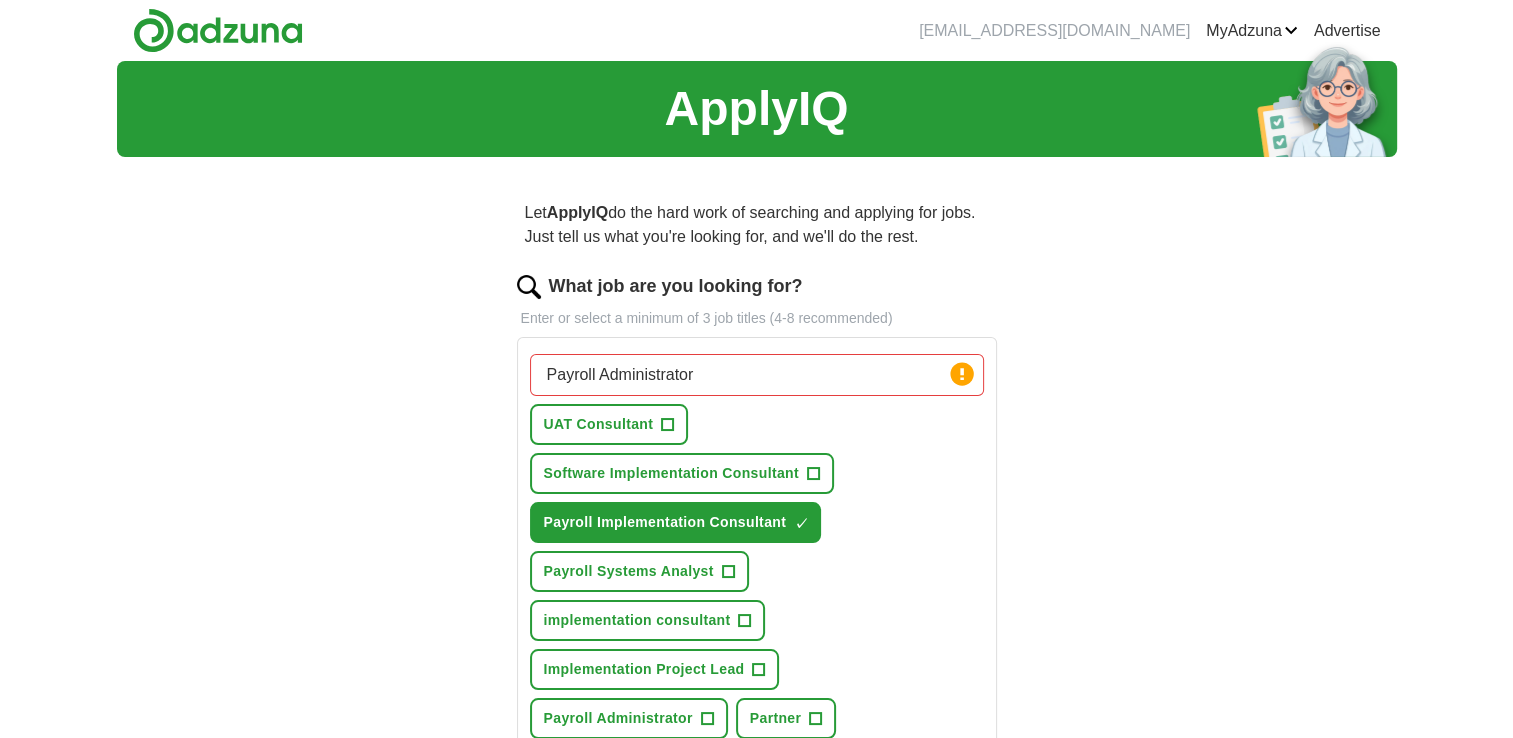drag, startPoint x: 692, startPoint y: 374, endPoint x: 315, endPoint y: 415, distance: 379.2229 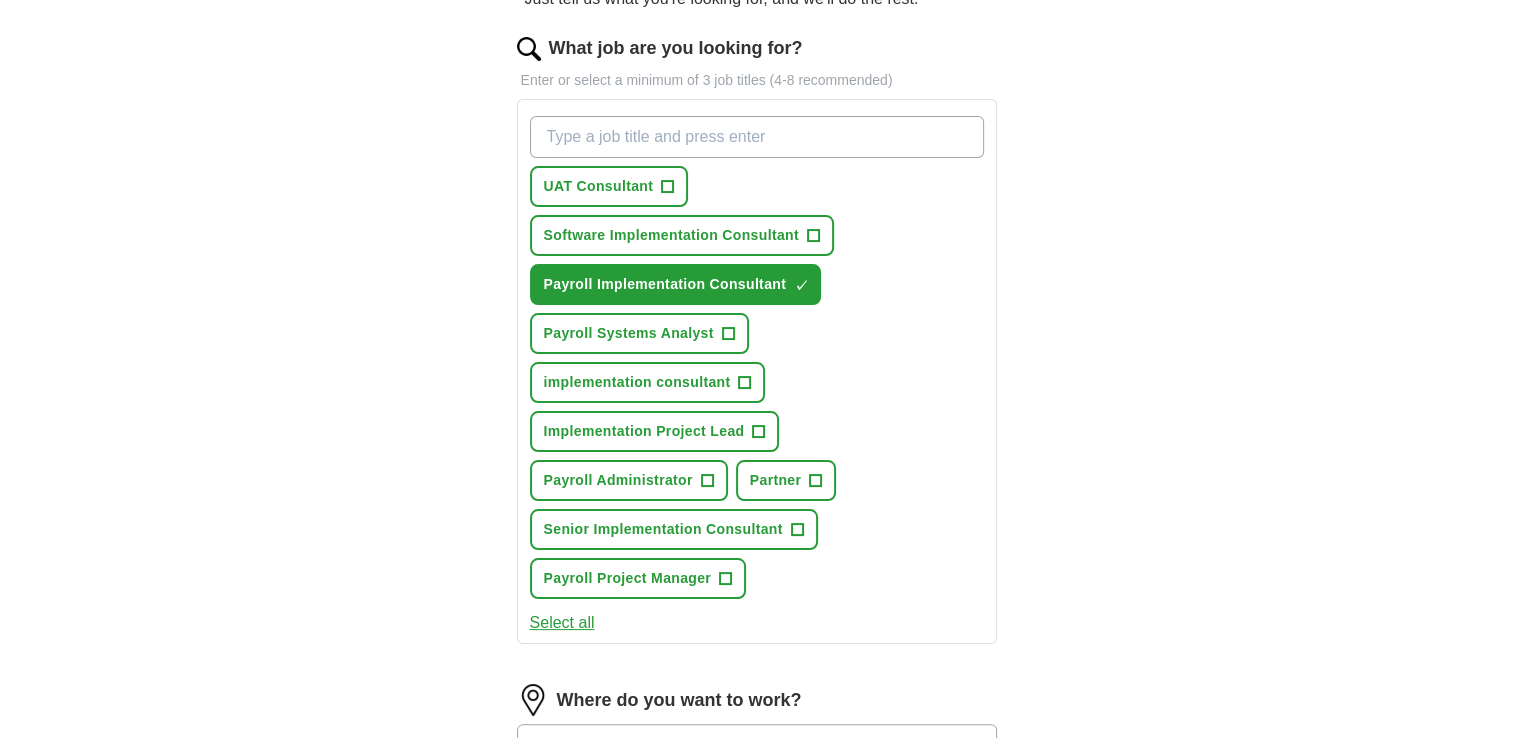 scroll, scrollTop: 248, scrollLeft: 0, axis: vertical 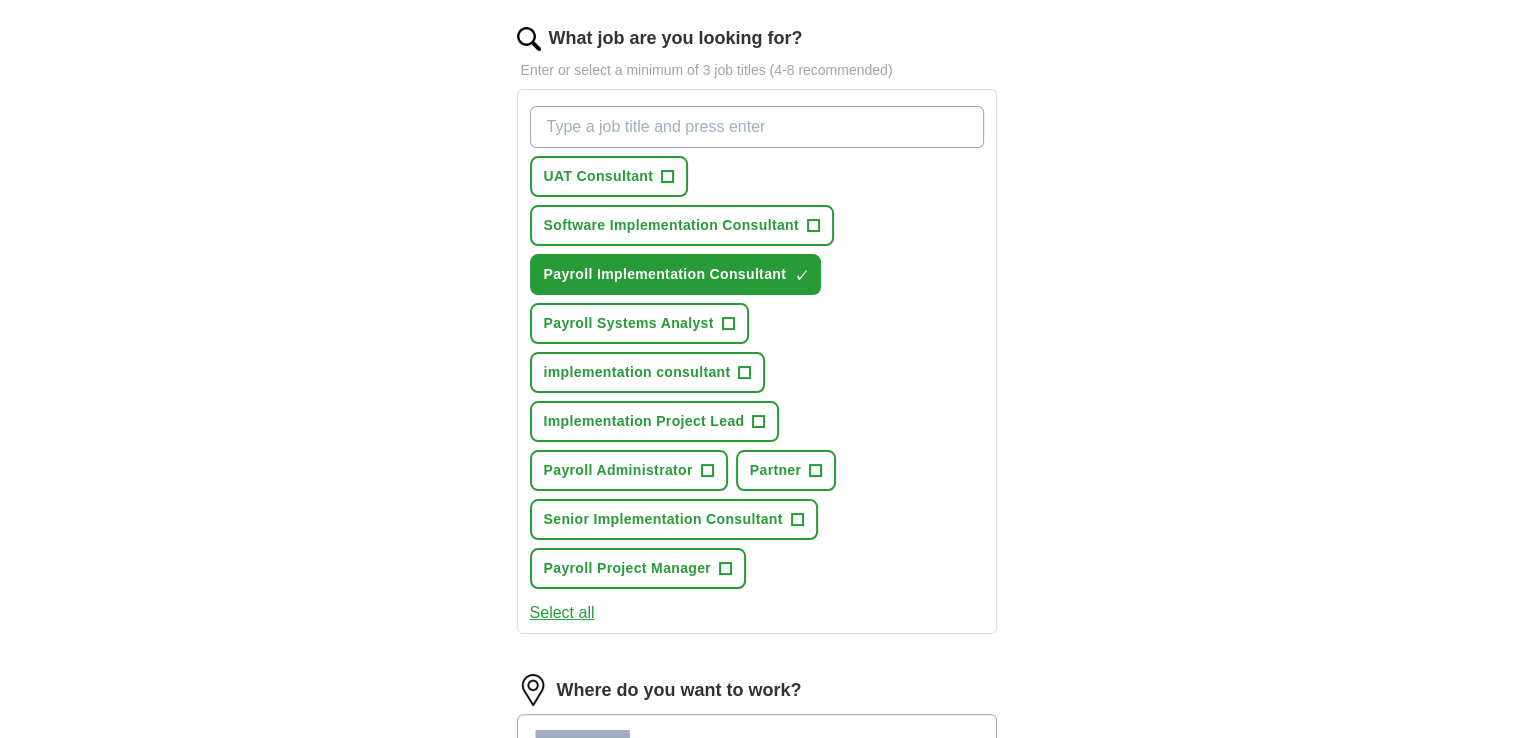 type 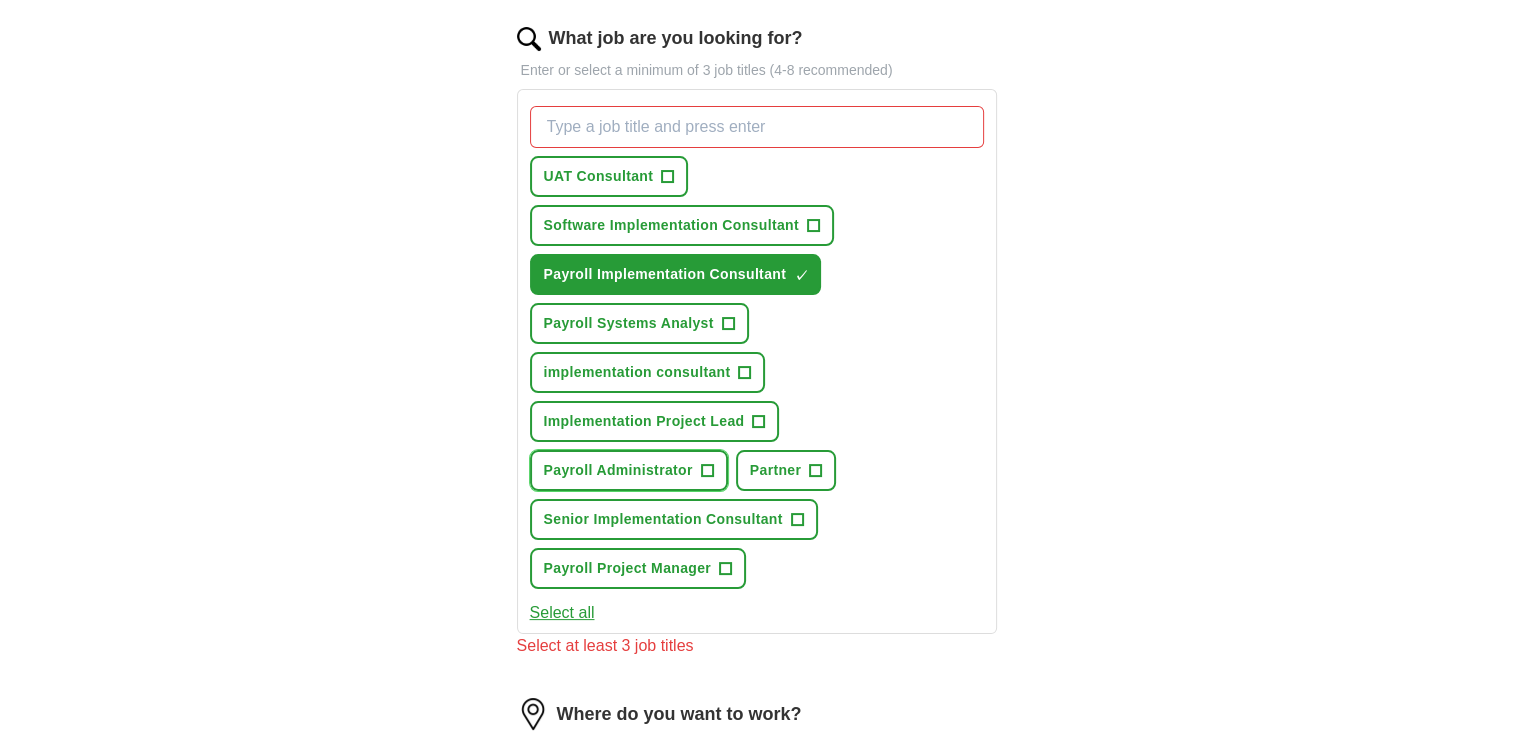 click on "+" at bounding box center [707, 471] 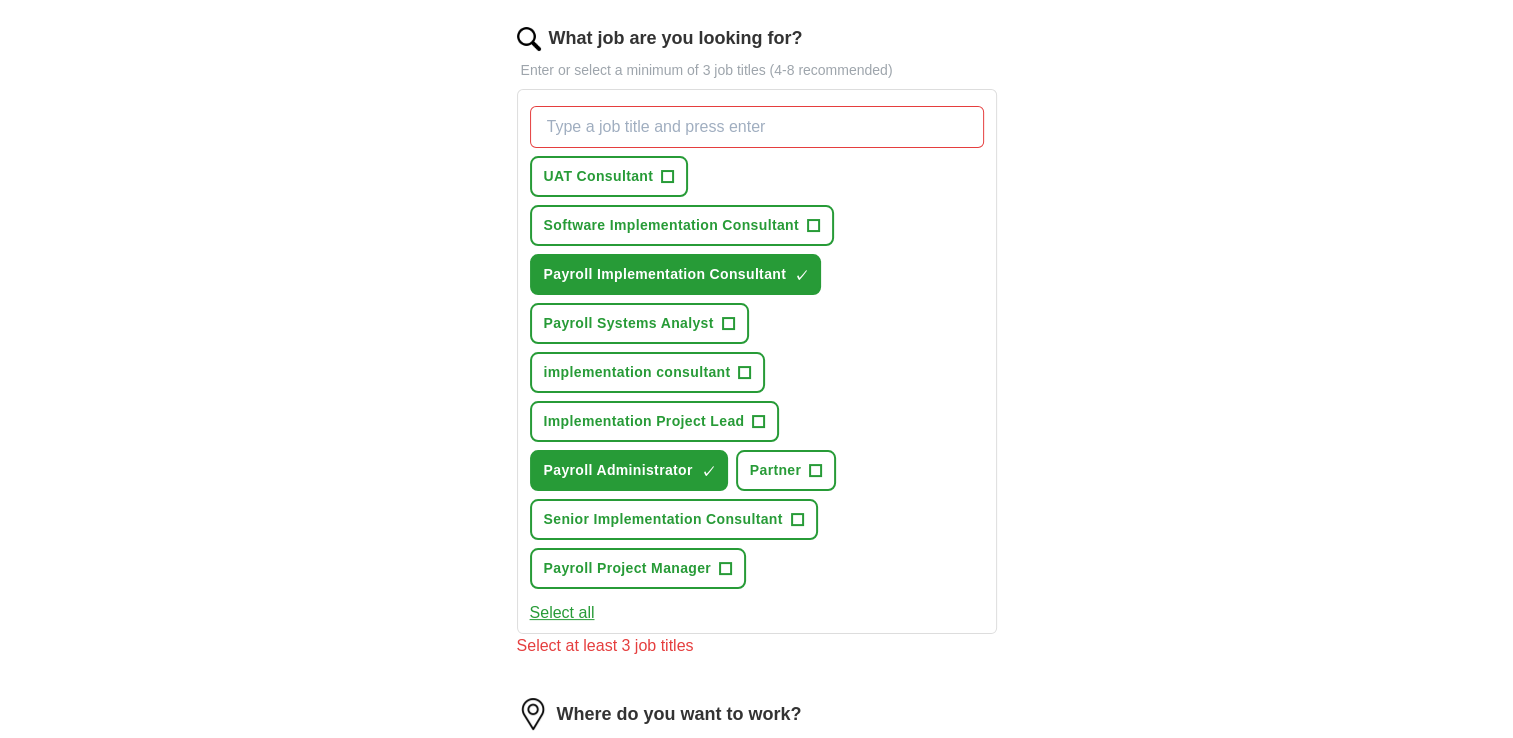 click on "Select all" at bounding box center [562, 613] 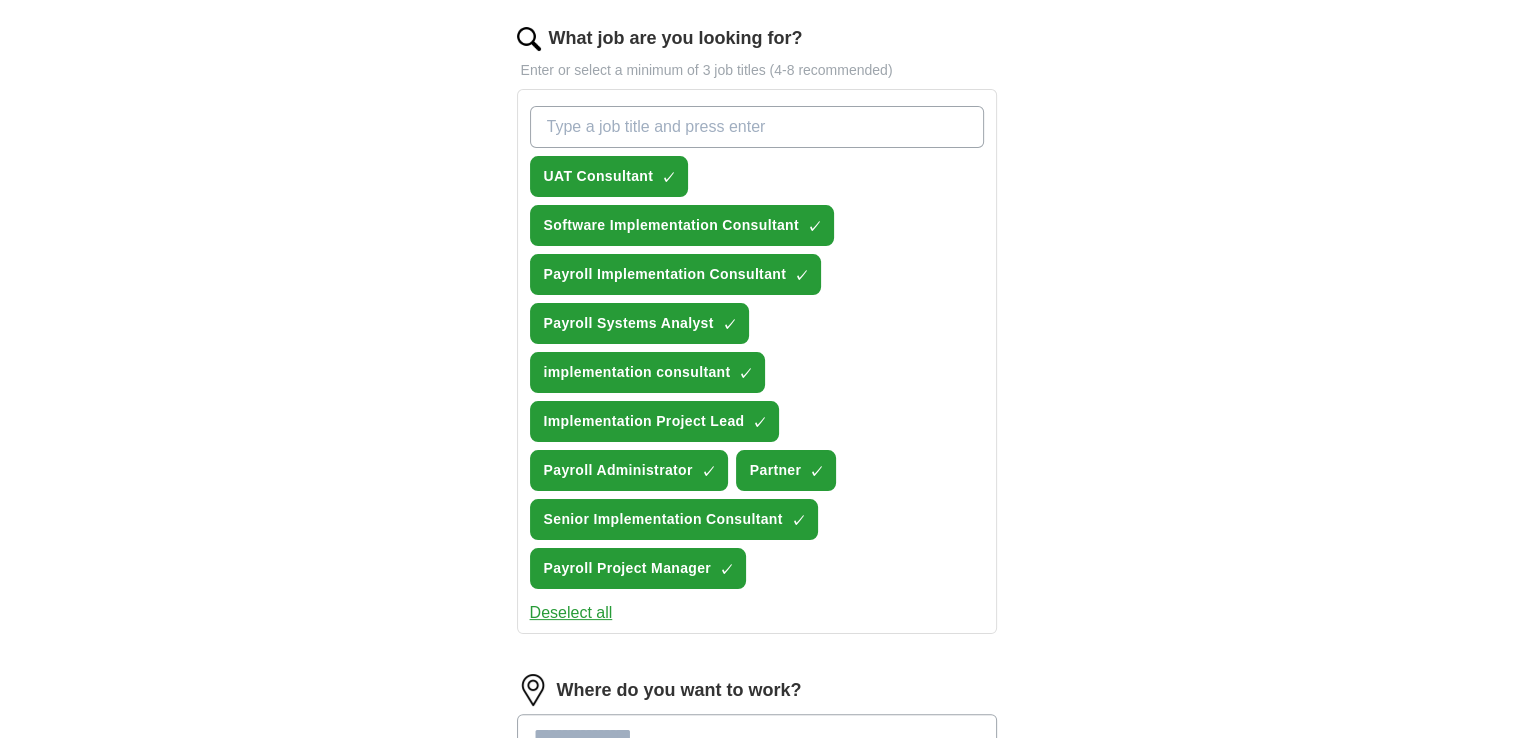 click on "Deselect all" at bounding box center [571, 613] 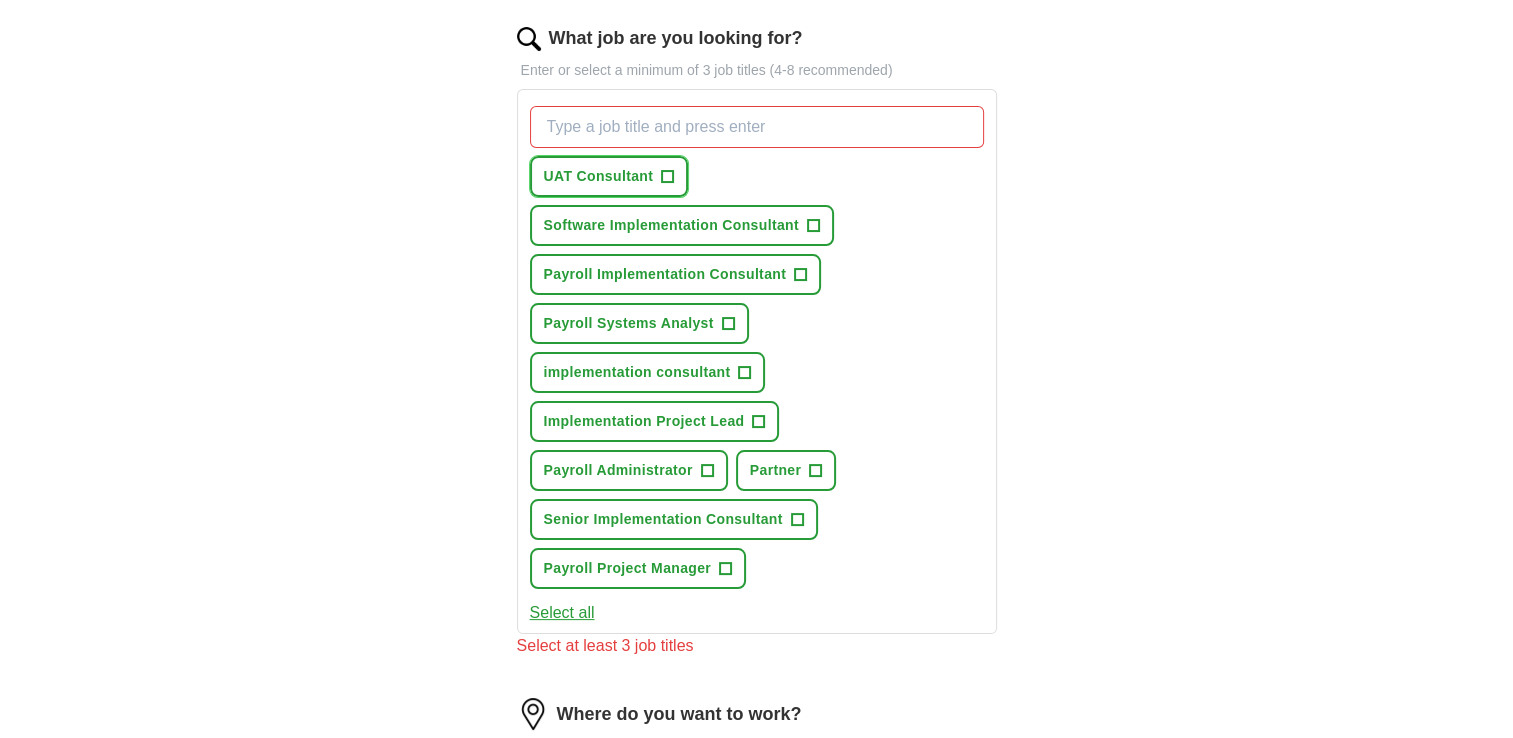 click on "+" at bounding box center (668, 177) 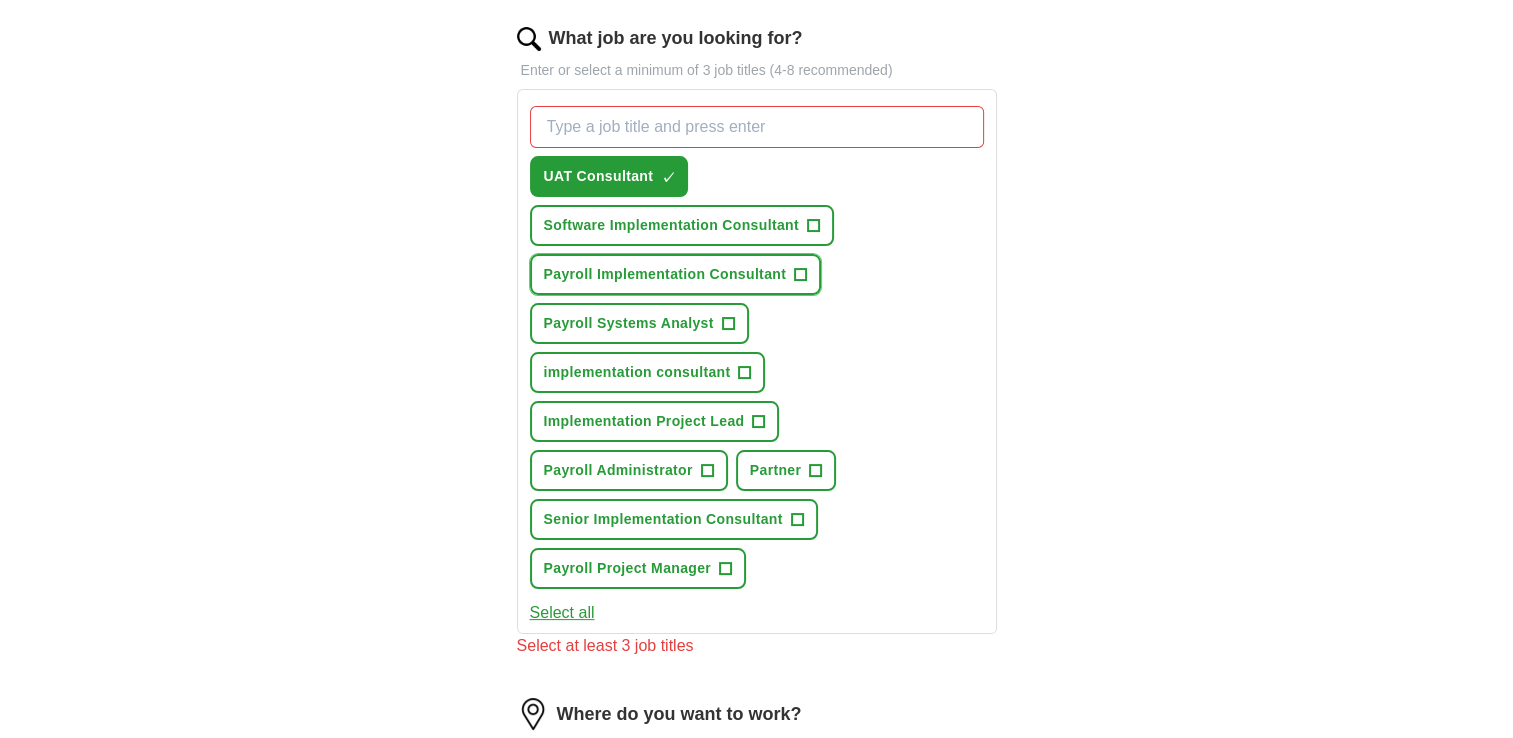 click on "+" at bounding box center [801, 275] 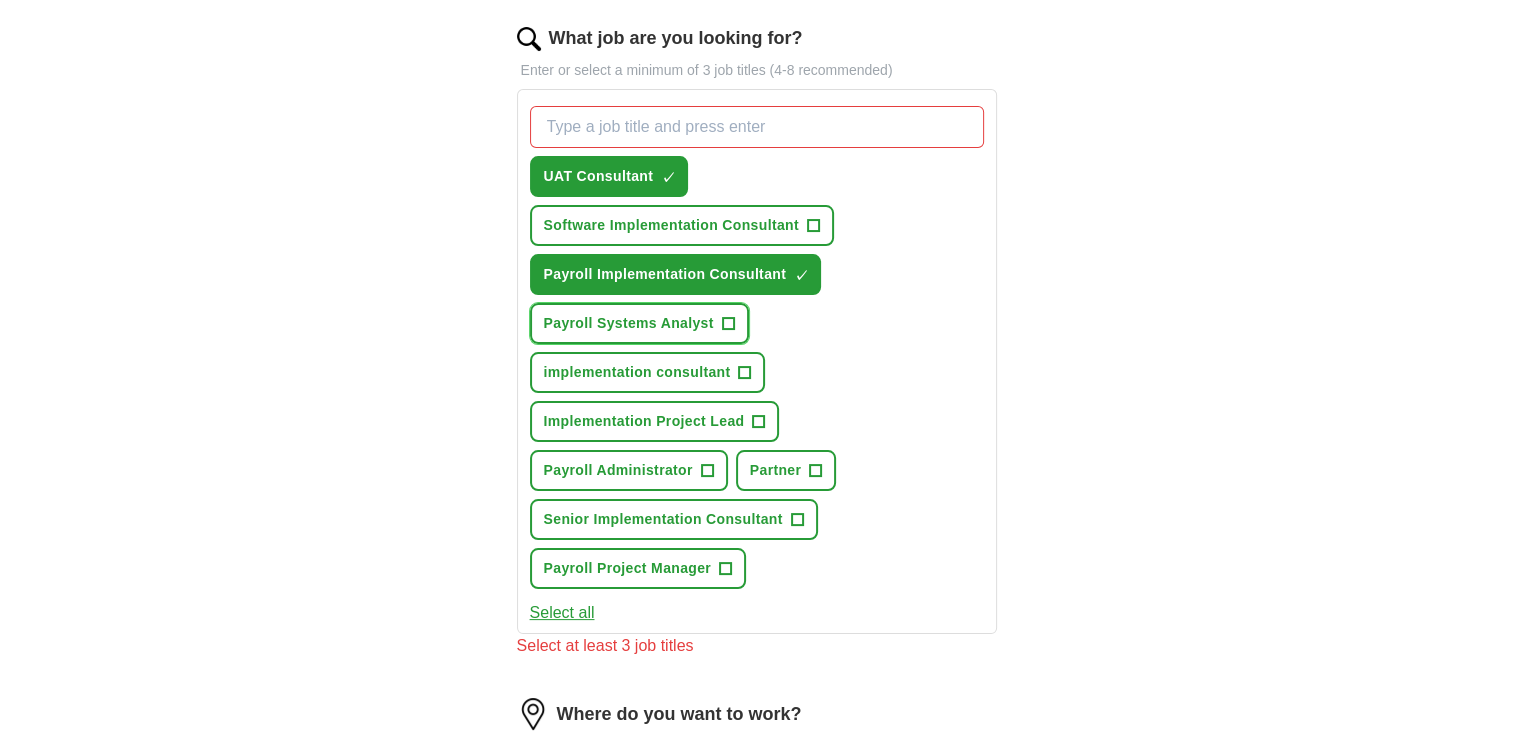 click on "+" at bounding box center (728, 324) 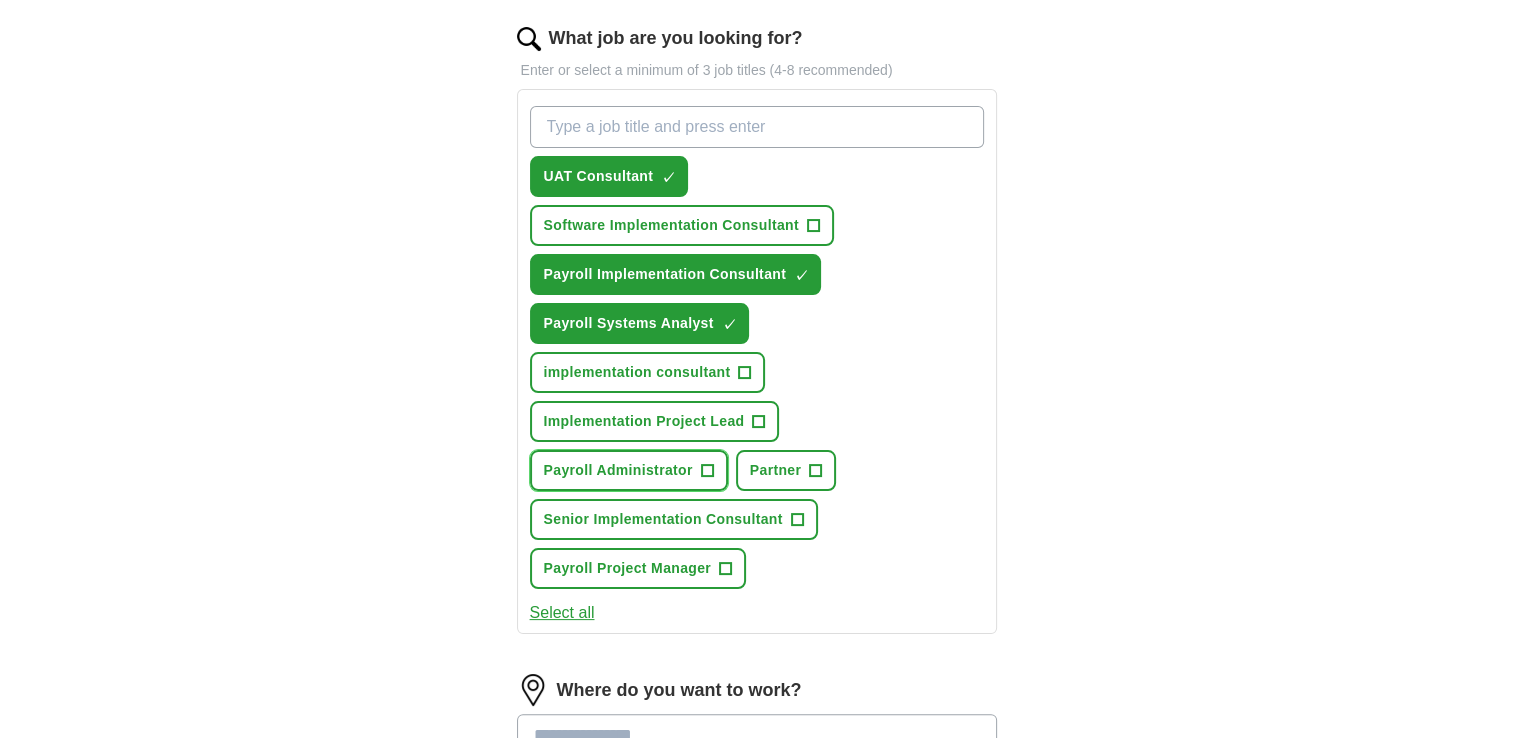 click on "+" at bounding box center (707, 471) 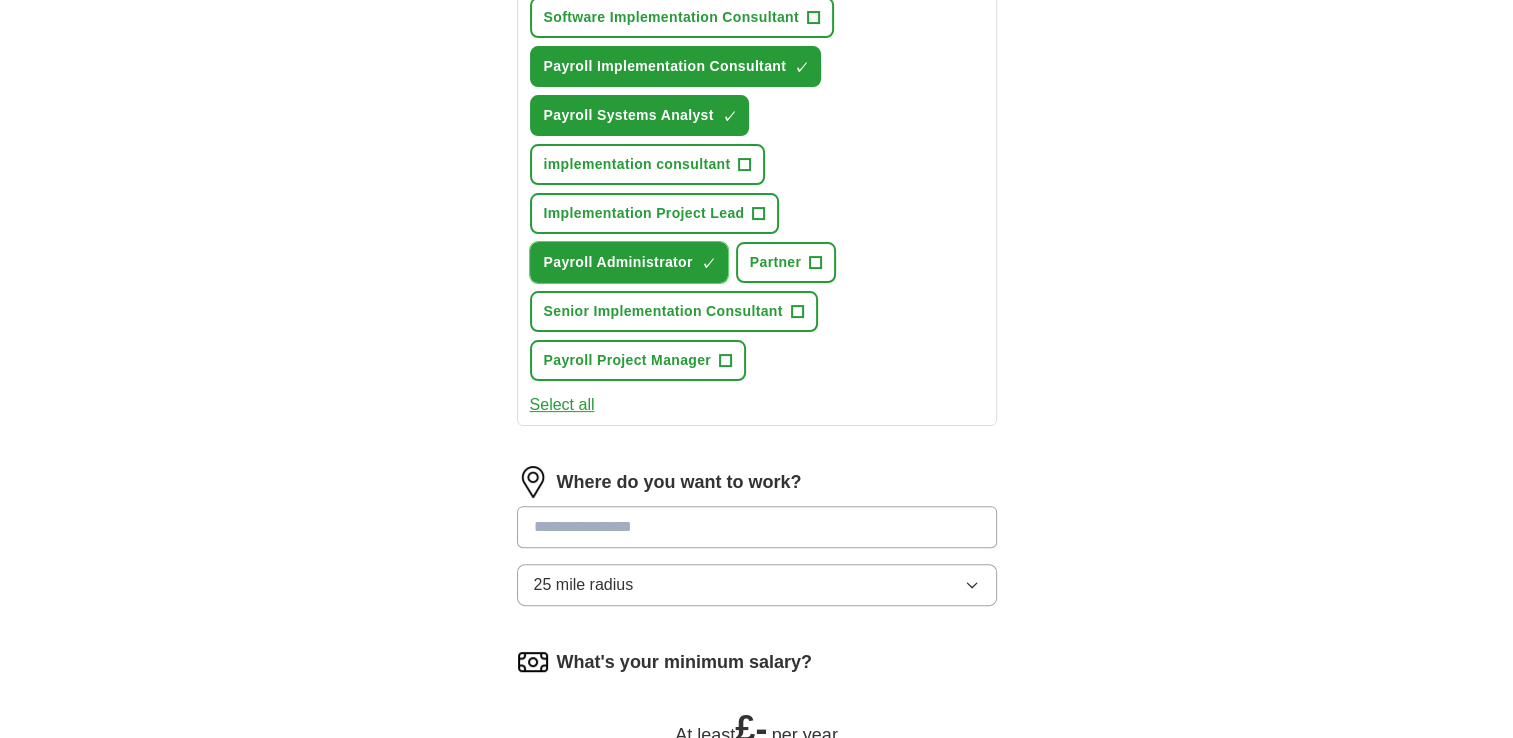 scroll, scrollTop: 460, scrollLeft: 0, axis: vertical 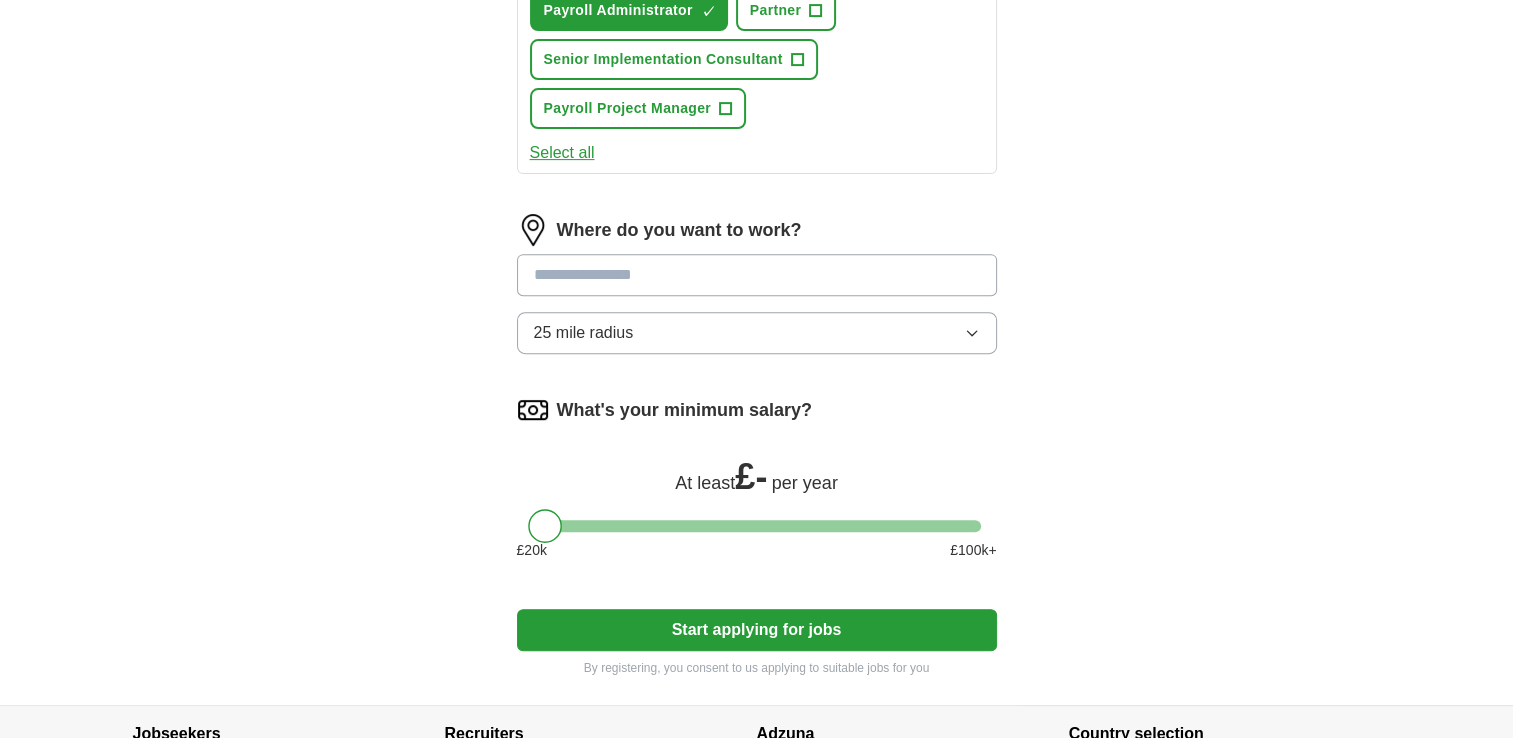 click at bounding box center (757, 526) 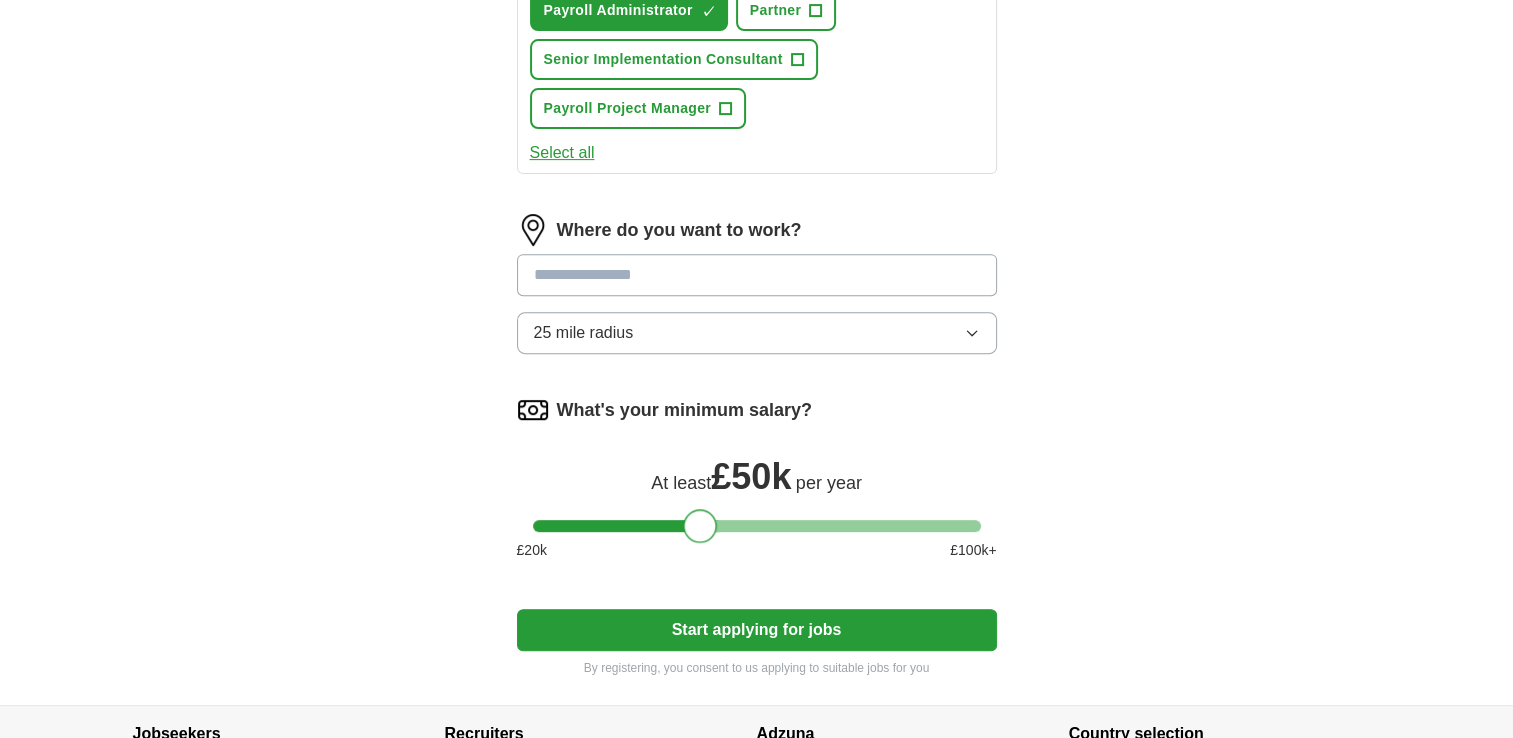 click at bounding box center (757, 526) 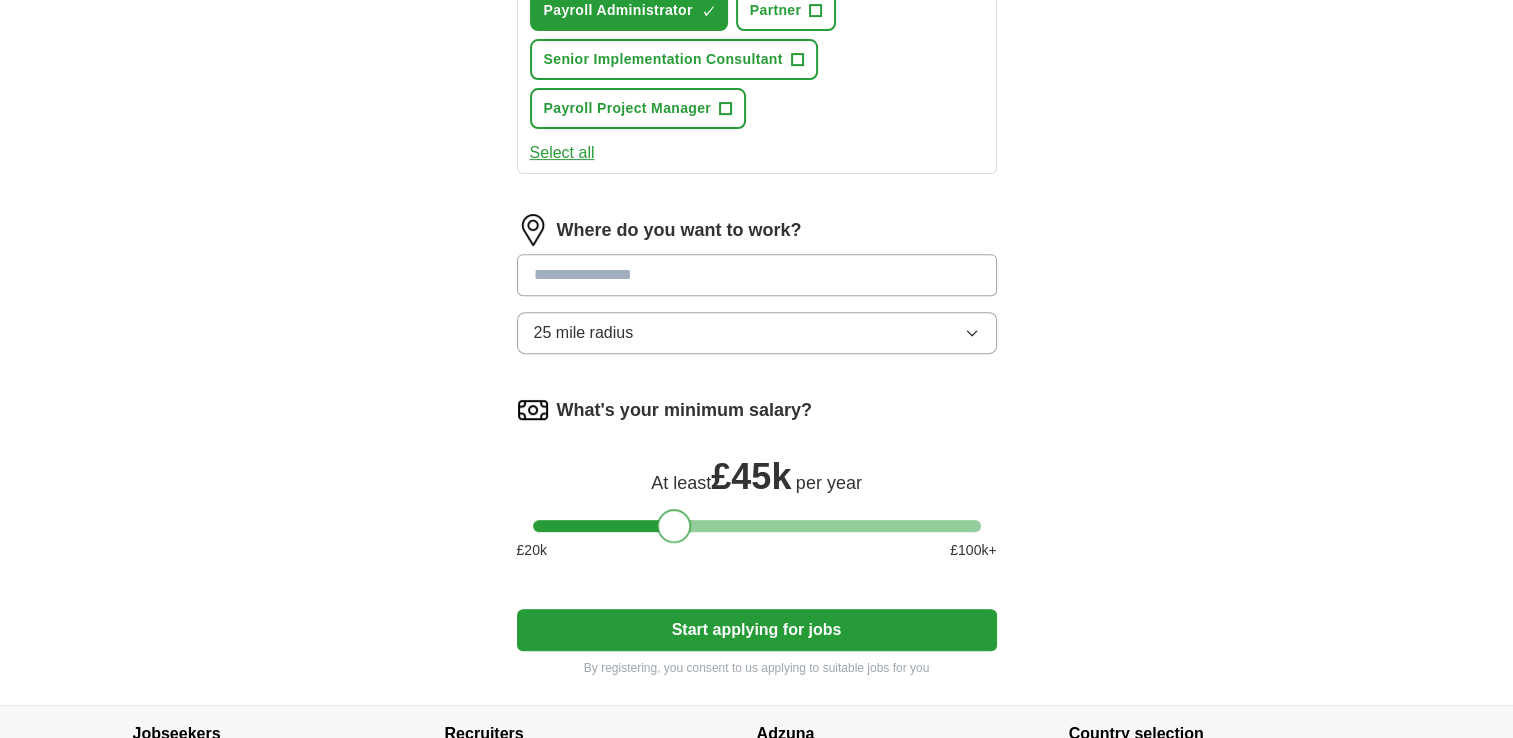 click at bounding box center (757, 526) 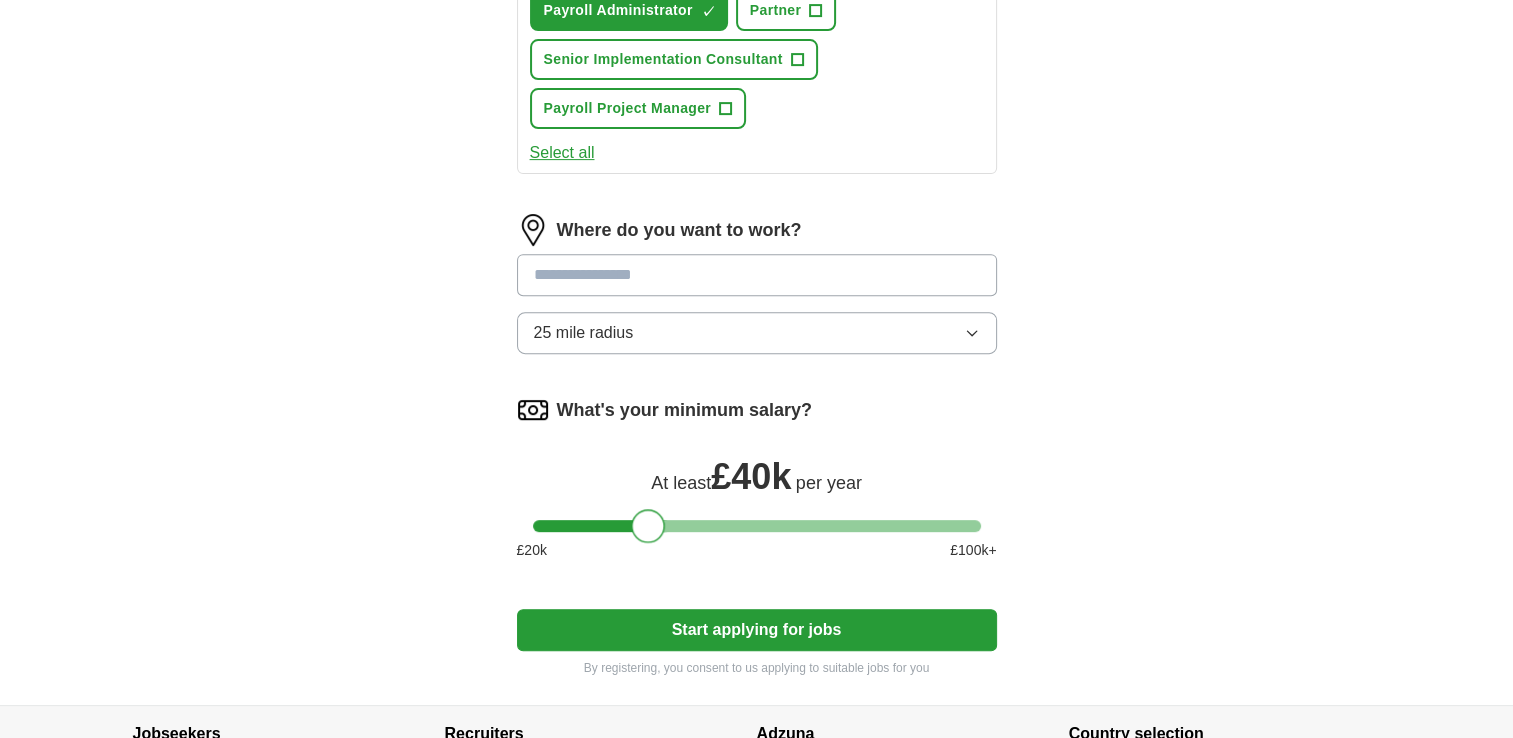 click at bounding box center (757, 526) 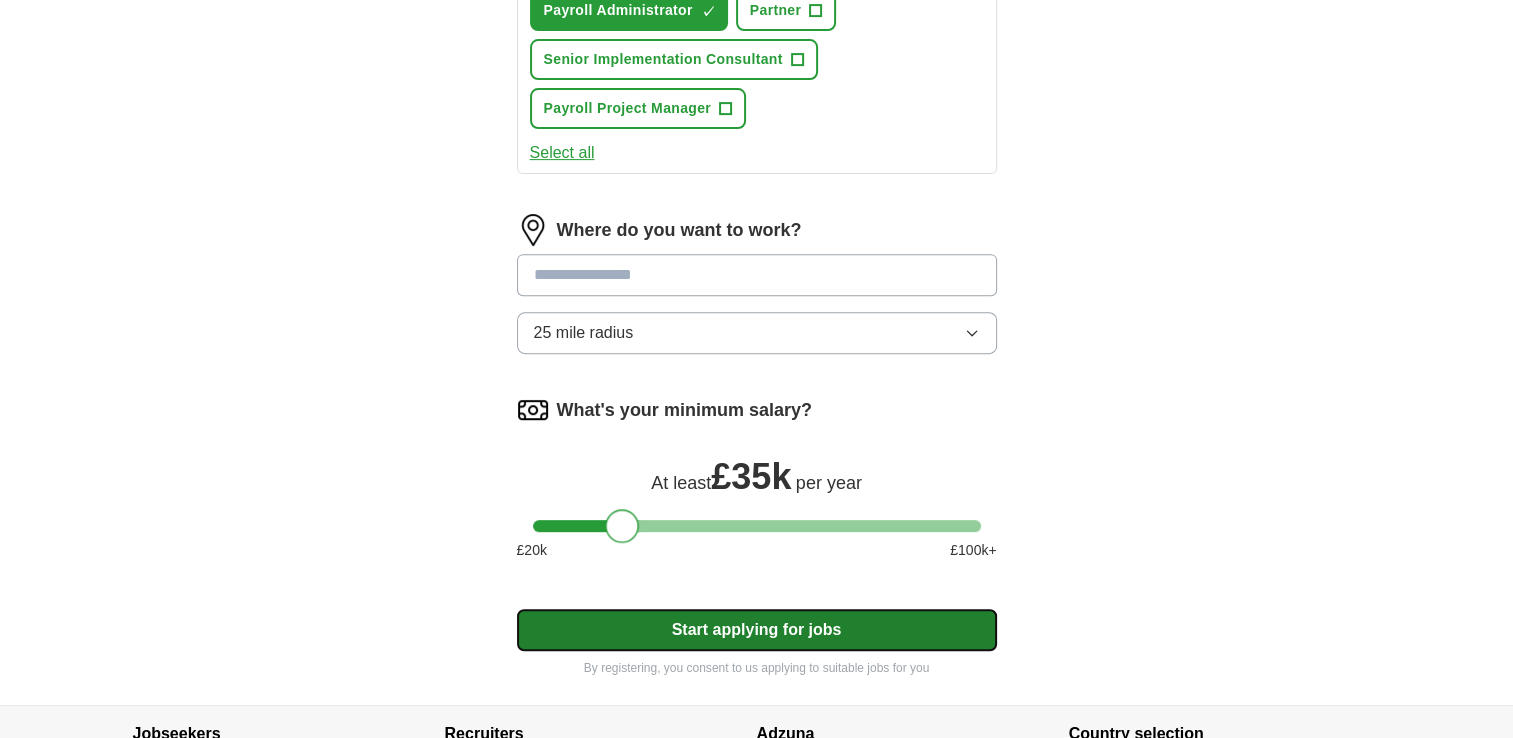 click on "Start applying for jobs" at bounding box center [757, 630] 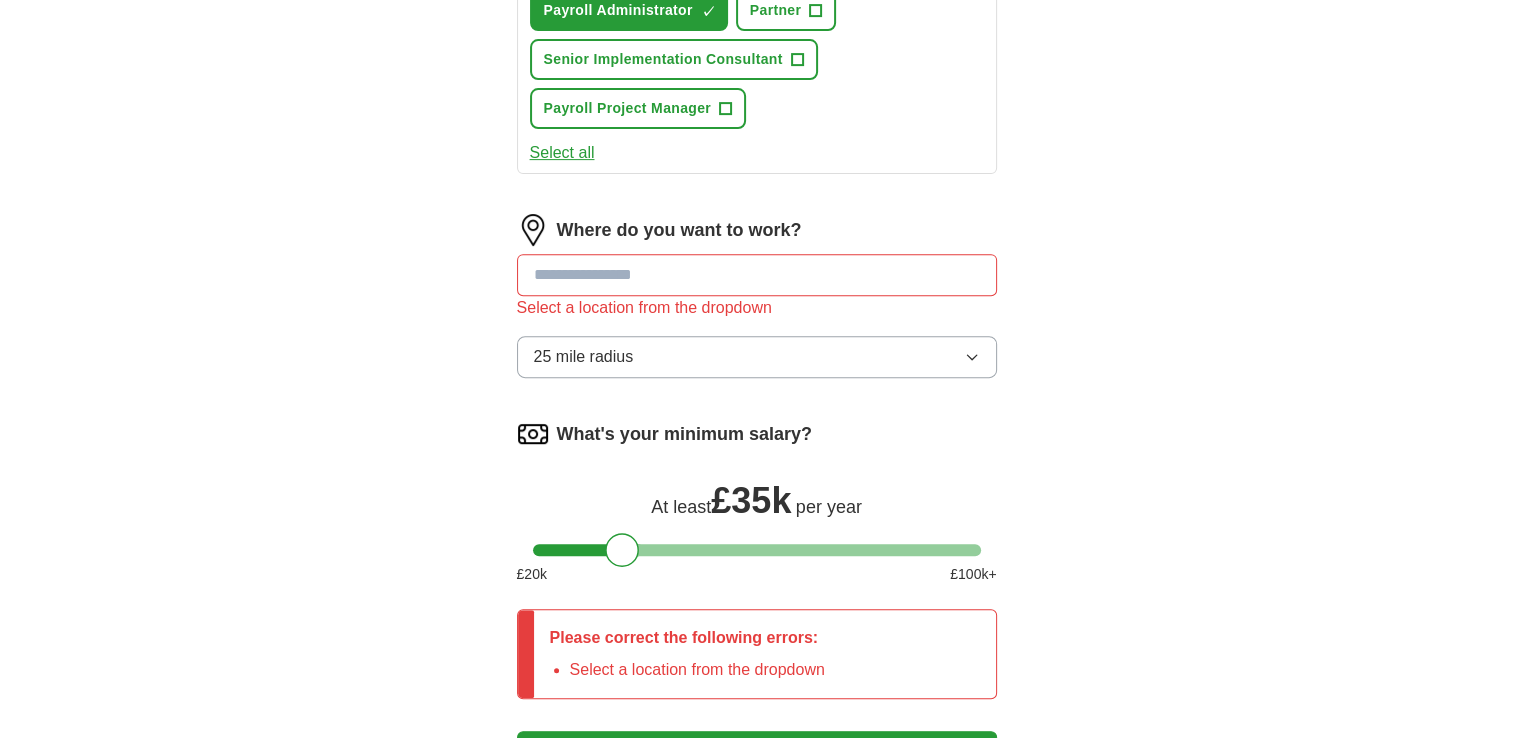 click at bounding box center (757, 275) 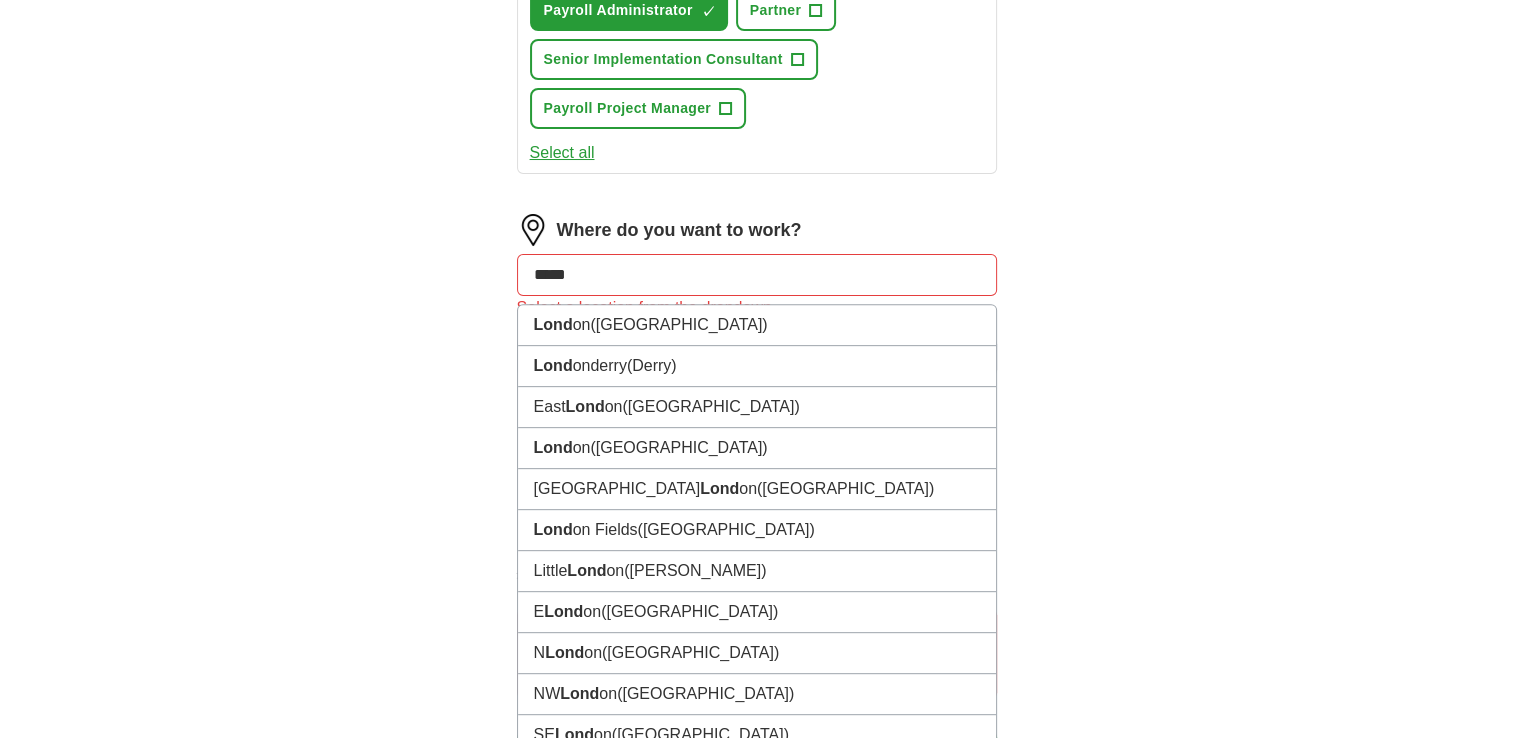 type on "******" 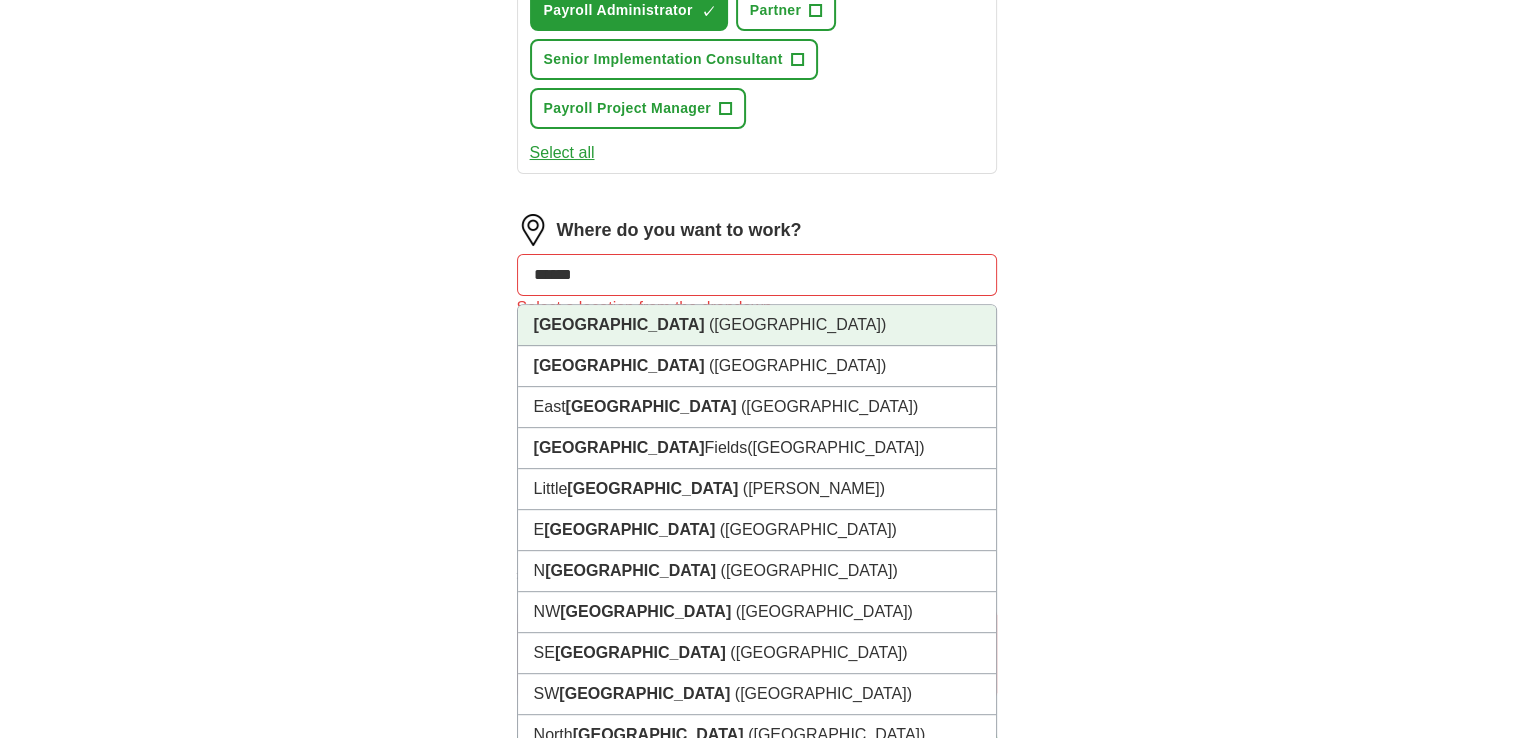 click on "([GEOGRAPHIC_DATA])" at bounding box center (797, 324) 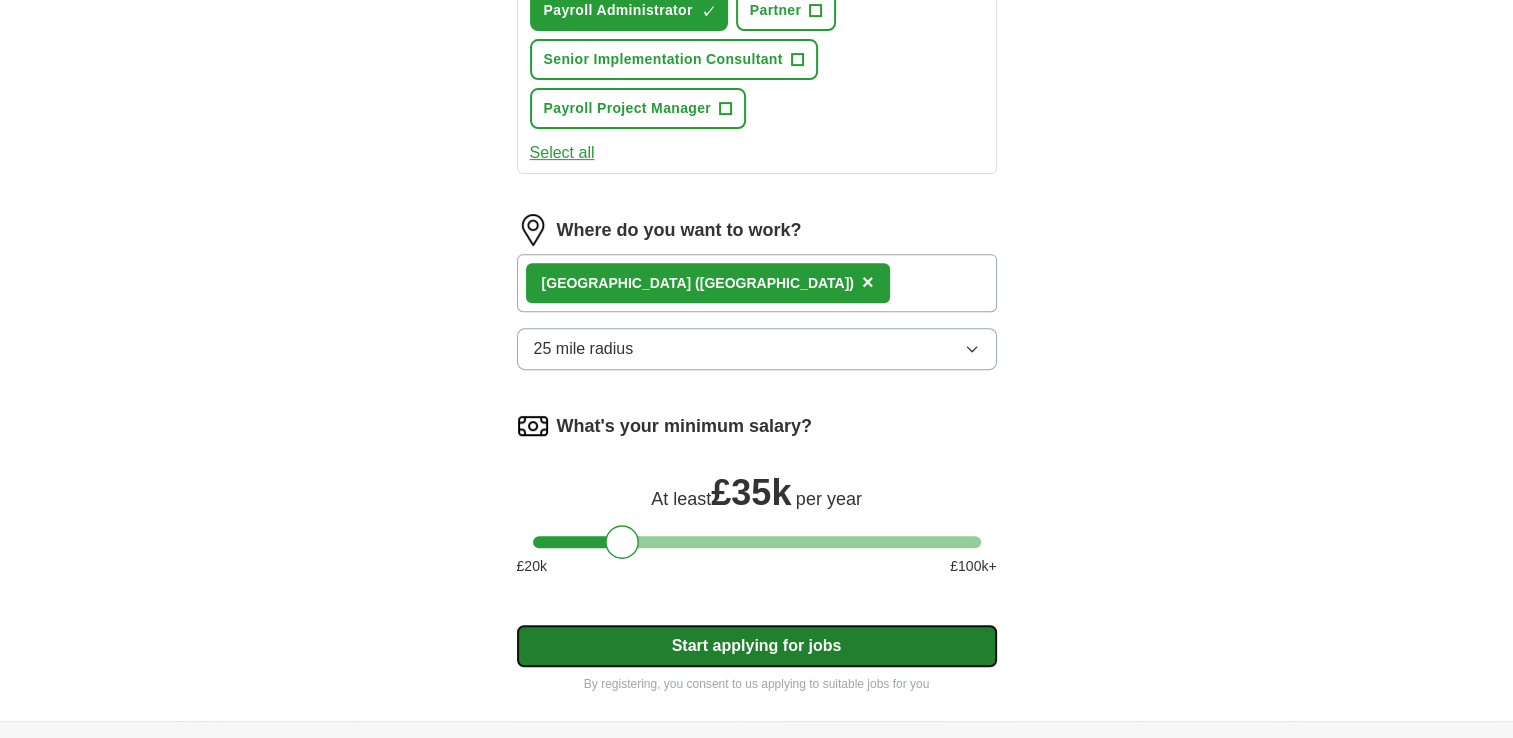 click on "Start applying for jobs" at bounding box center [757, 646] 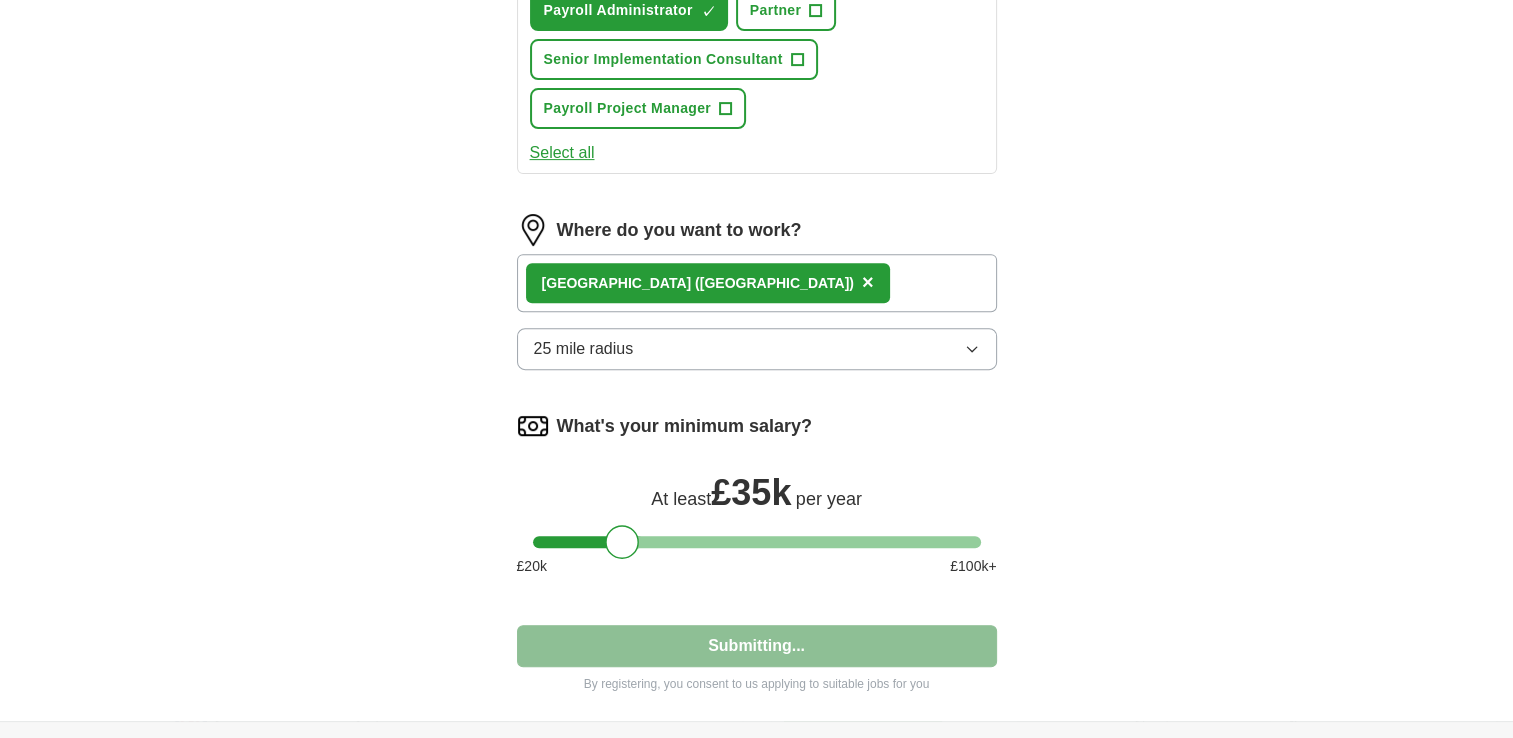 select on "**" 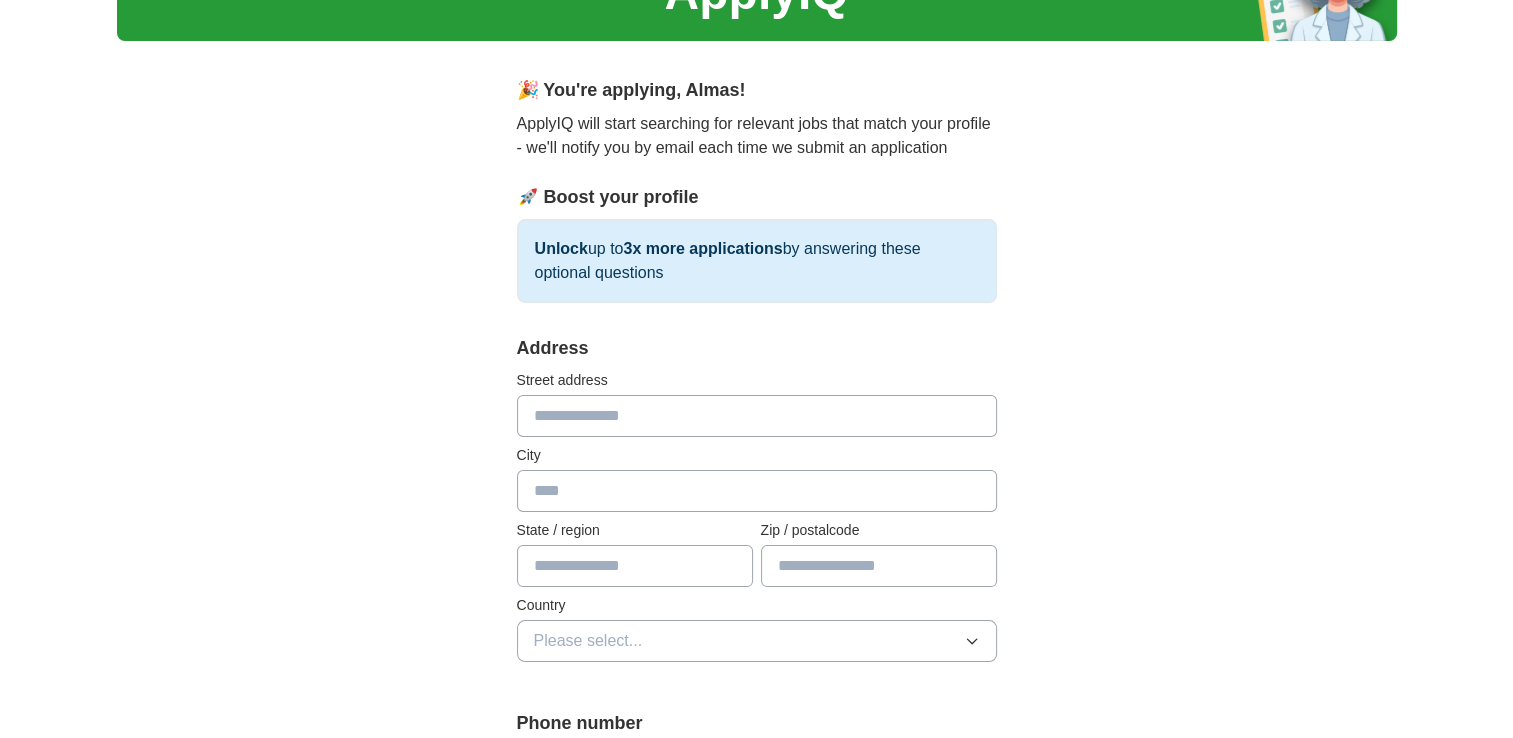 scroll, scrollTop: 112, scrollLeft: 0, axis: vertical 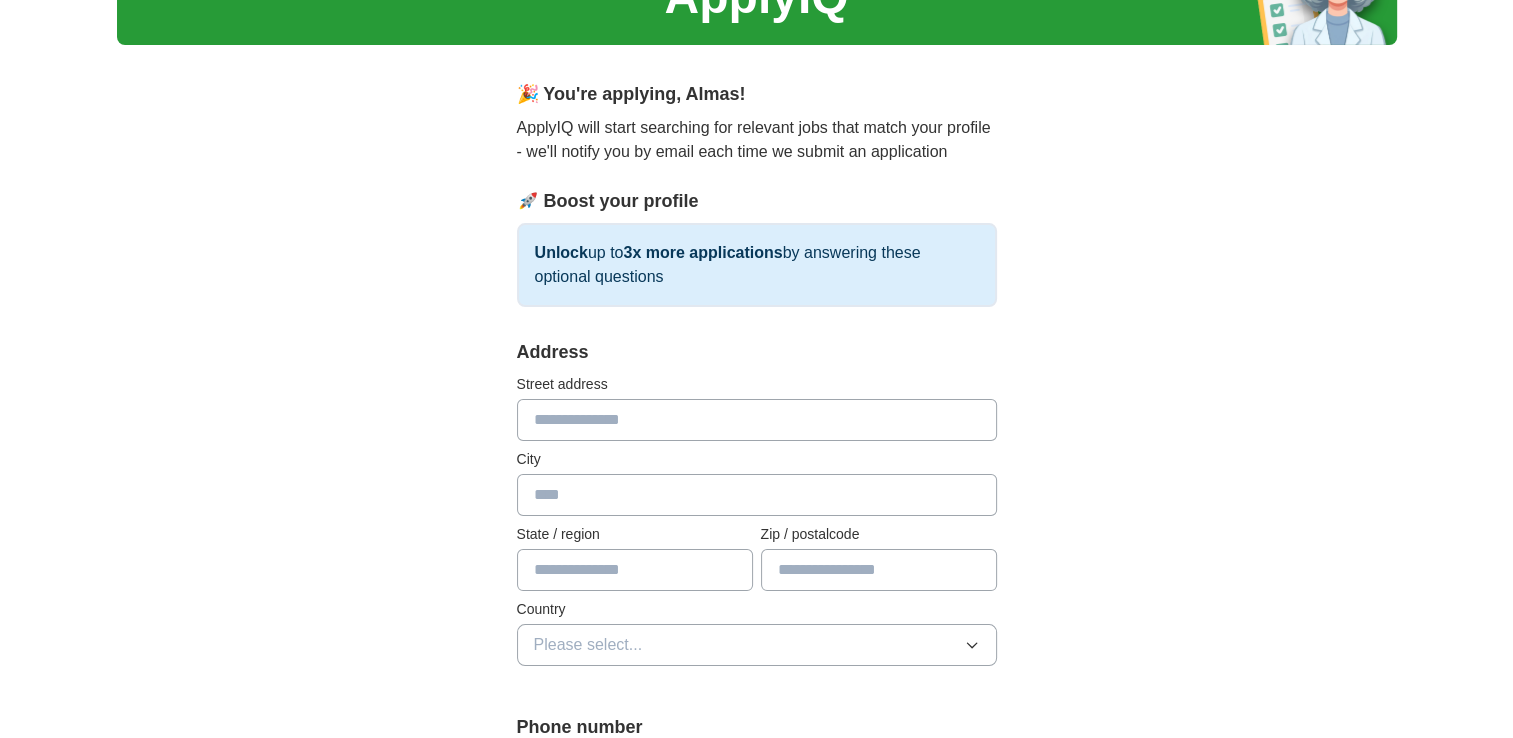 click at bounding box center (757, 420) 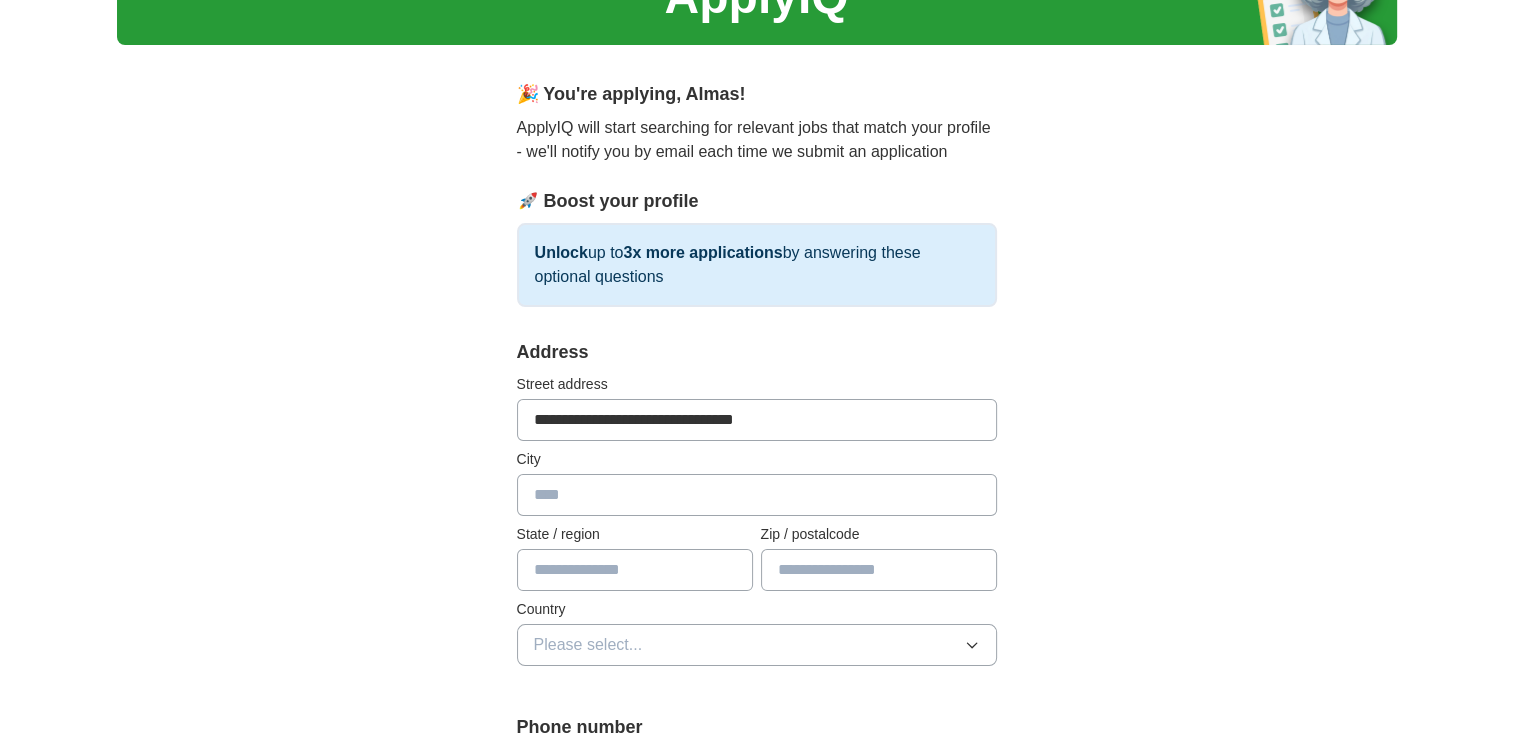type on "**********" 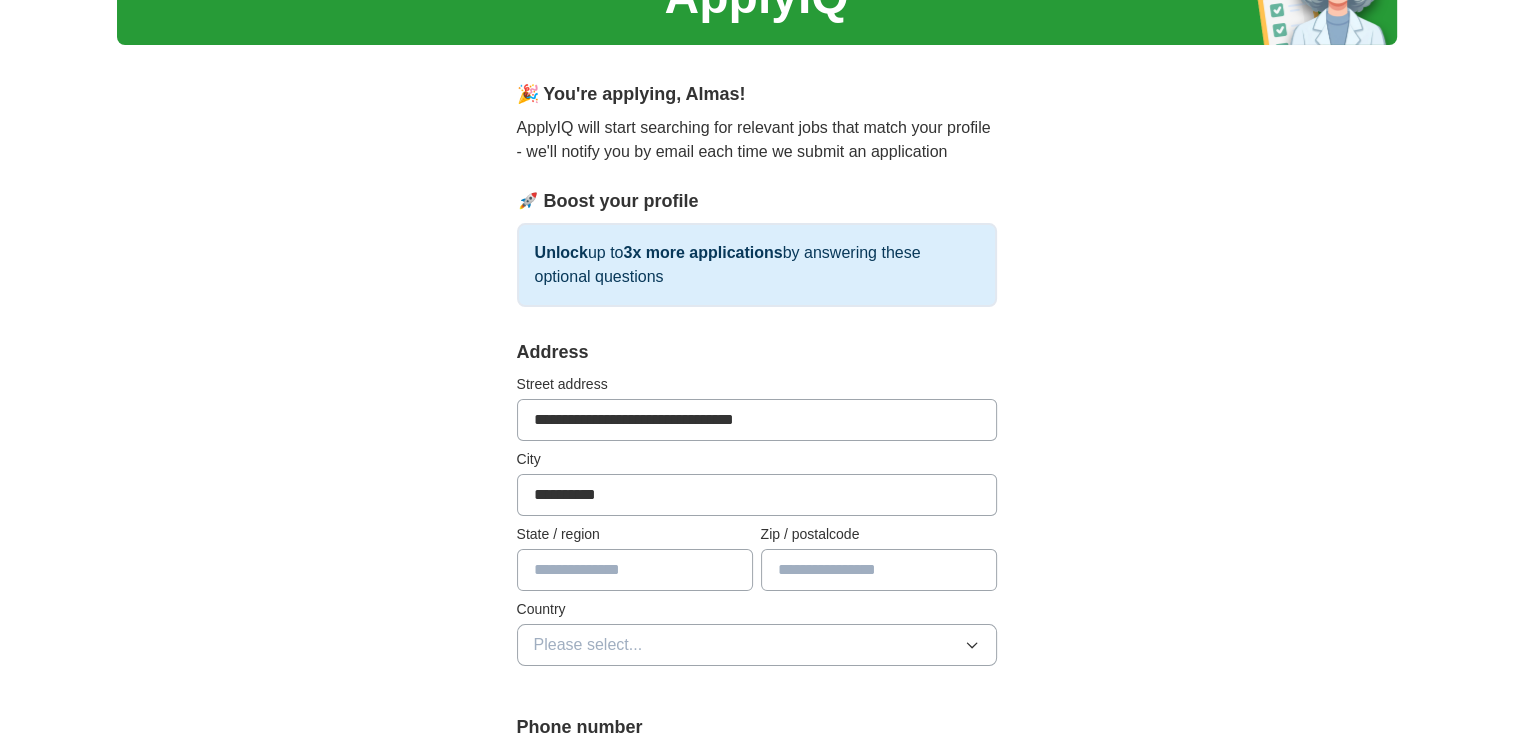 type on "**********" 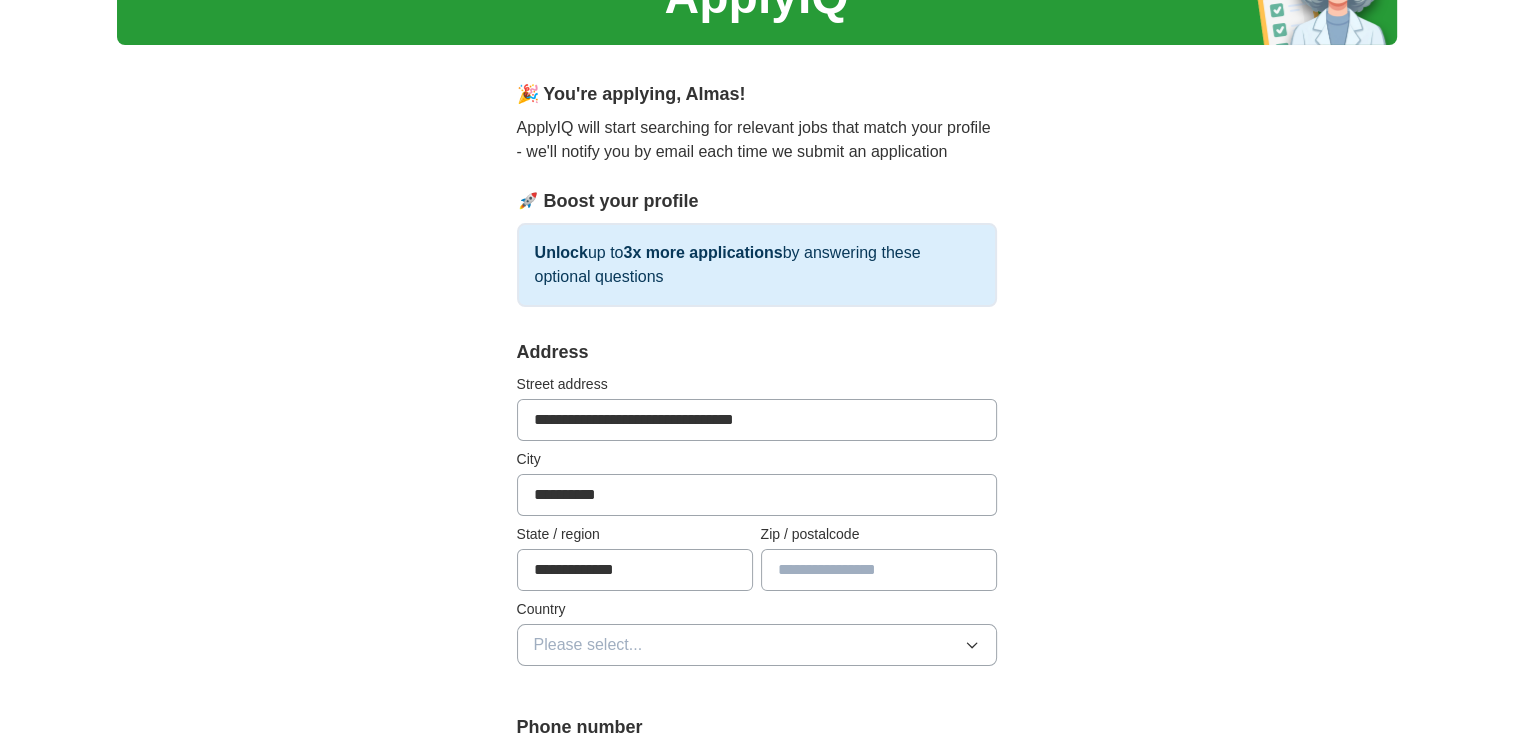 type on "*******" 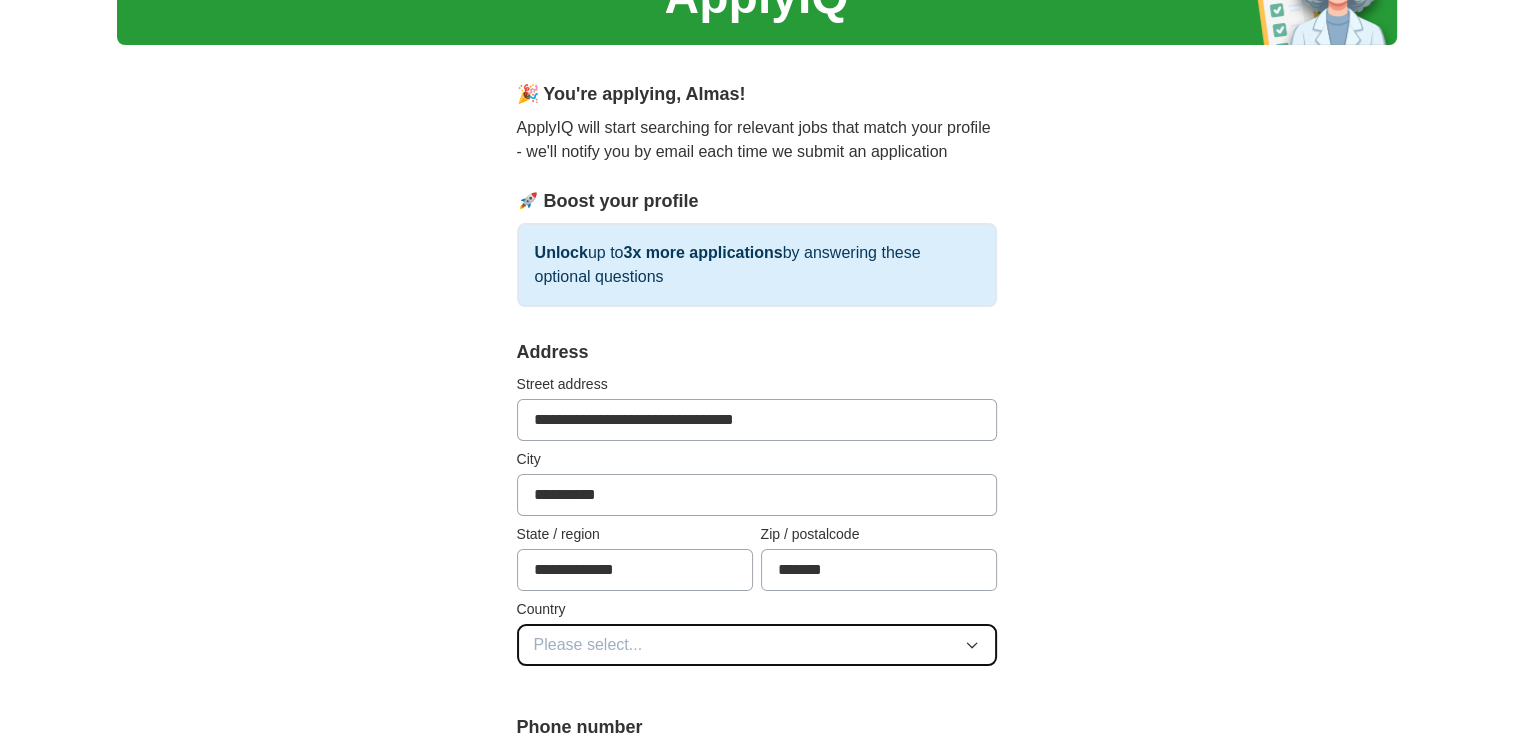 click on "Please select..." at bounding box center (757, 645) 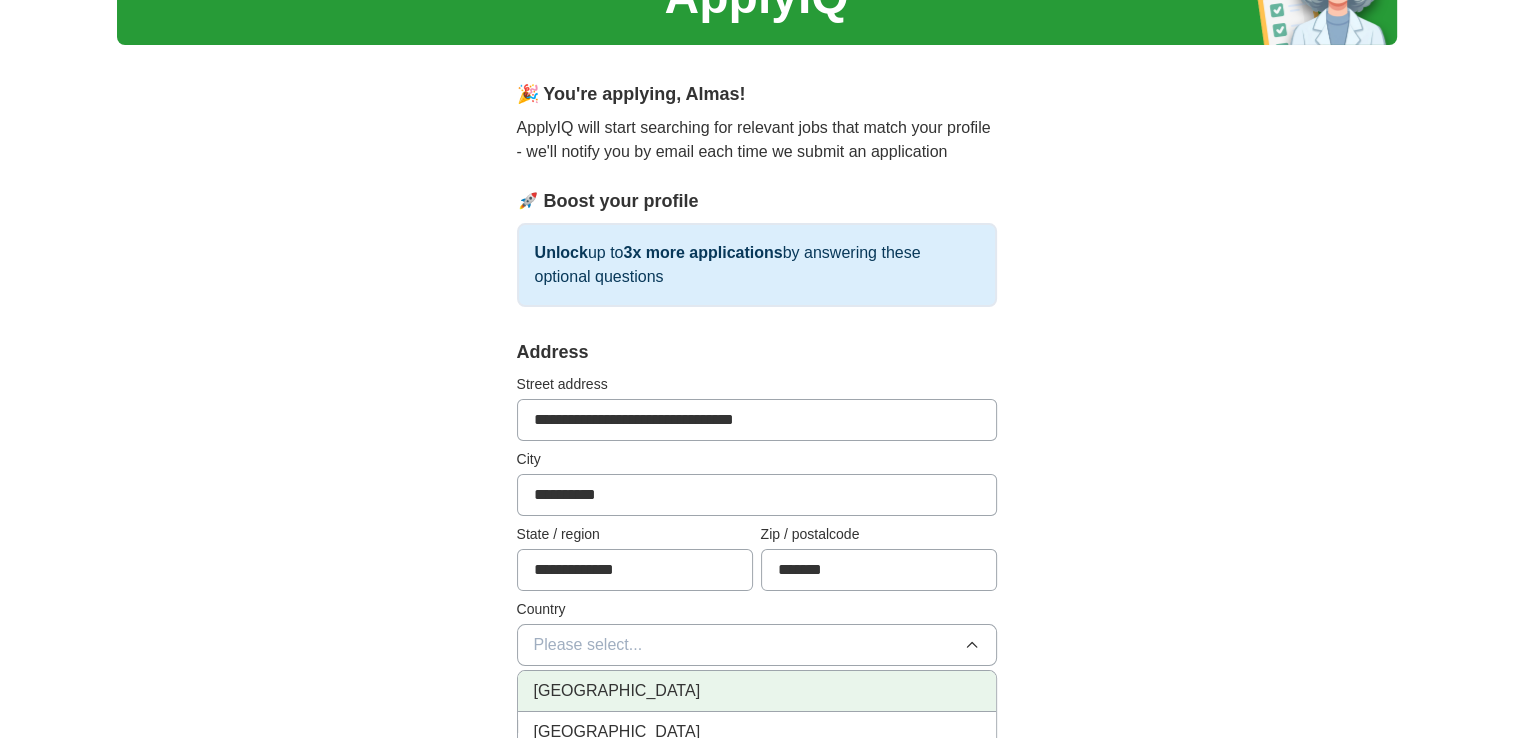 click on "[GEOGRAPHIC_DATA]" at bounding box center (757, 691) 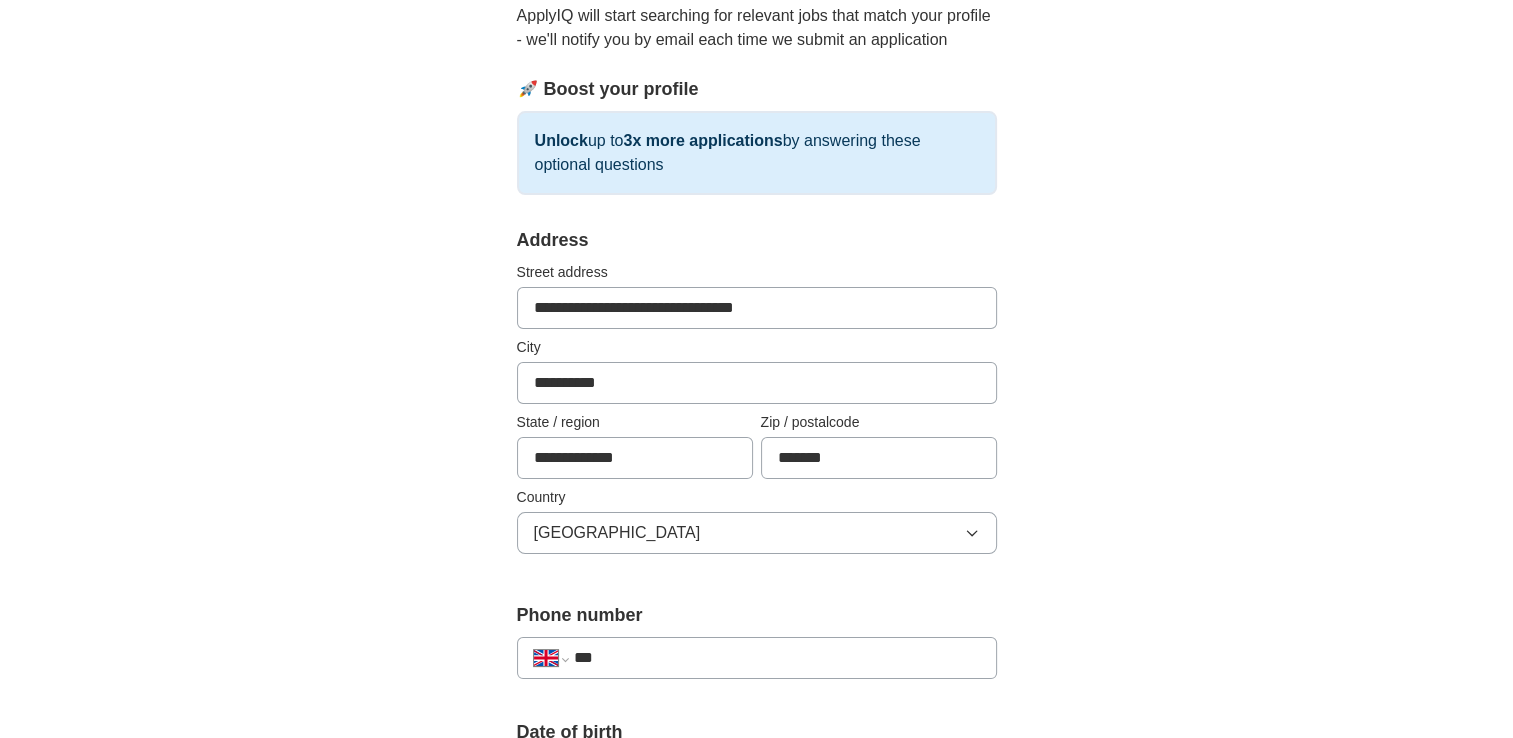 scroll, scrollTop: 229, scrollLeft: 0, axis: vertical 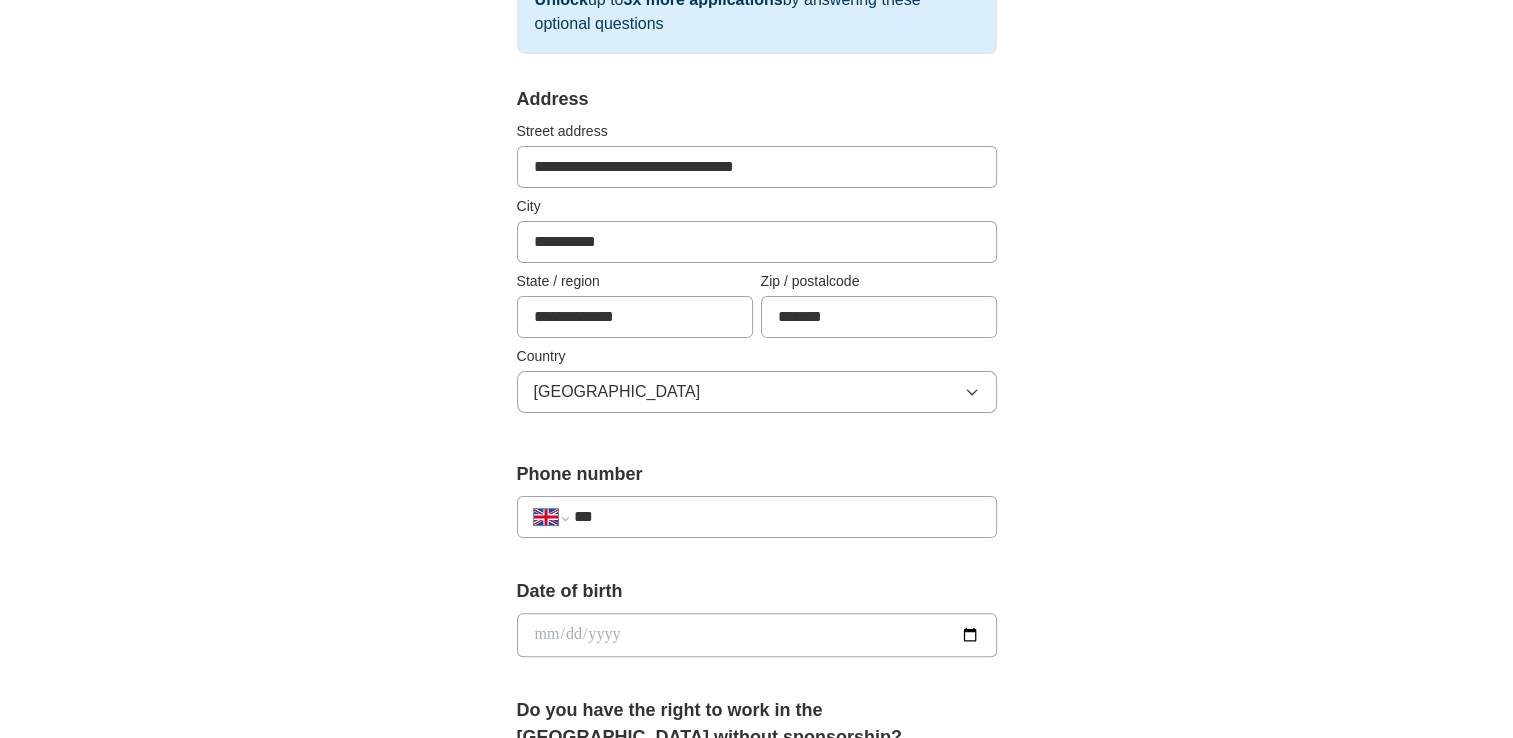 click on "***" at bounding box center [776, 517] 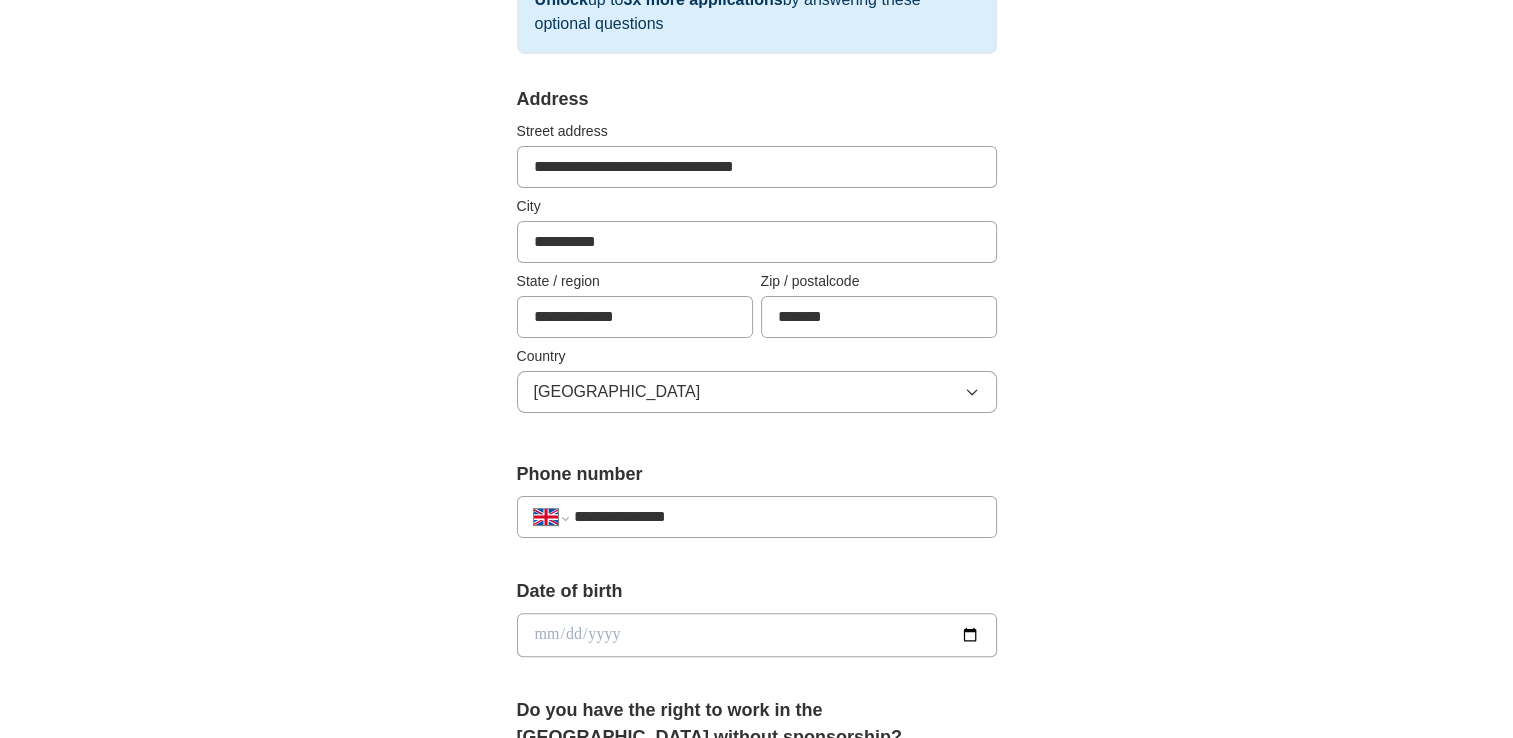 type on "**********" 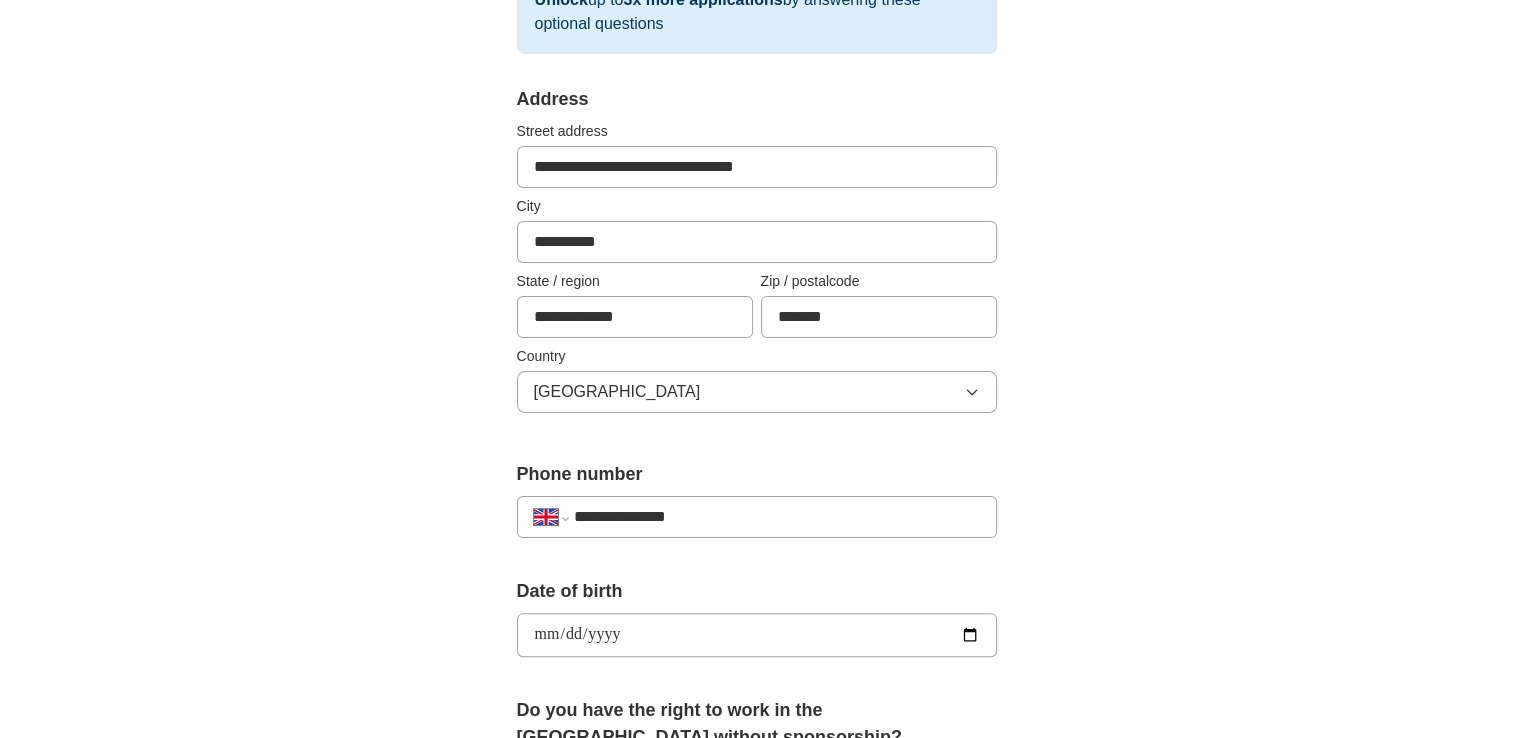 type on "**********" 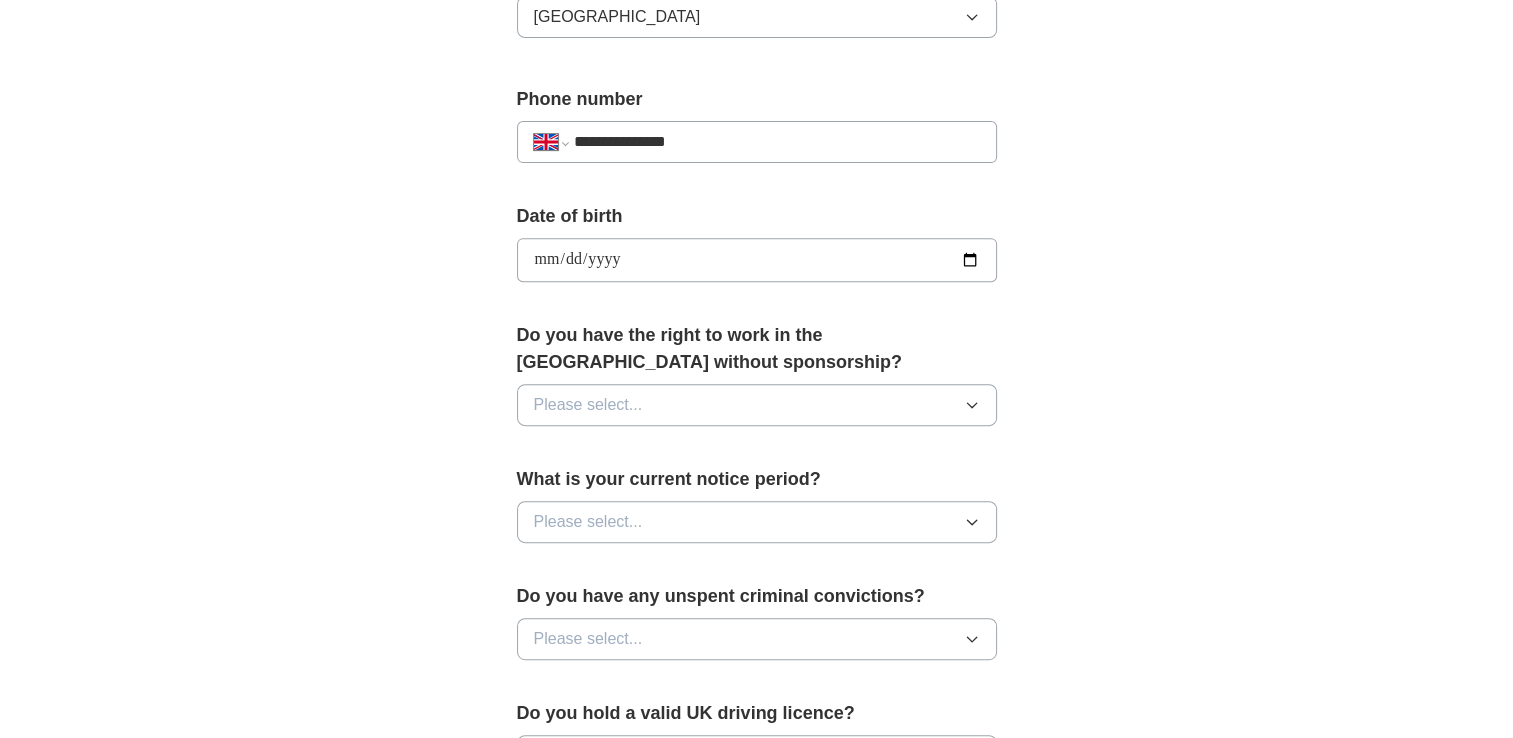 scroll, scrollTop: 783, scrollLeft: 0, axis: vertical 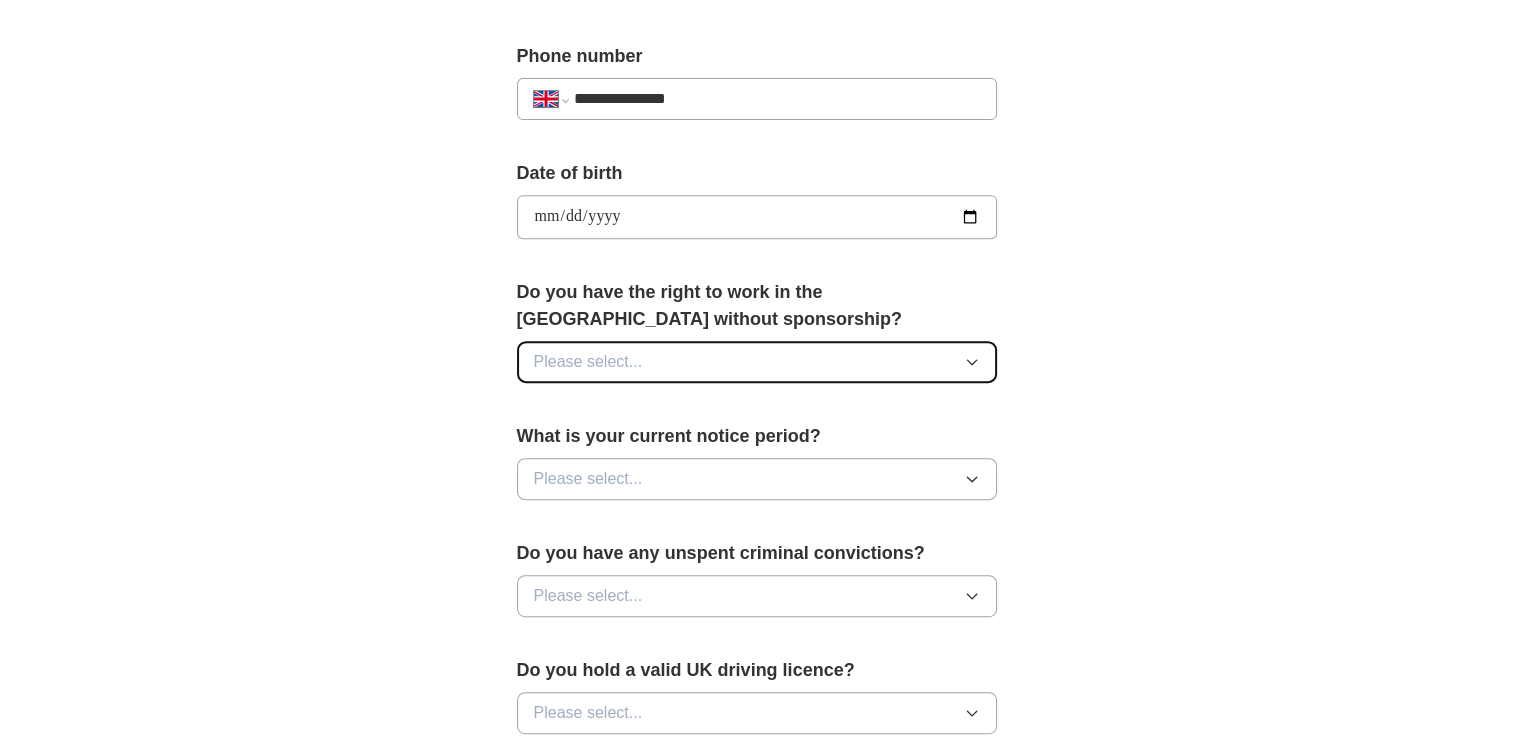 click on "Please select..." at bounding box center (757, 362) 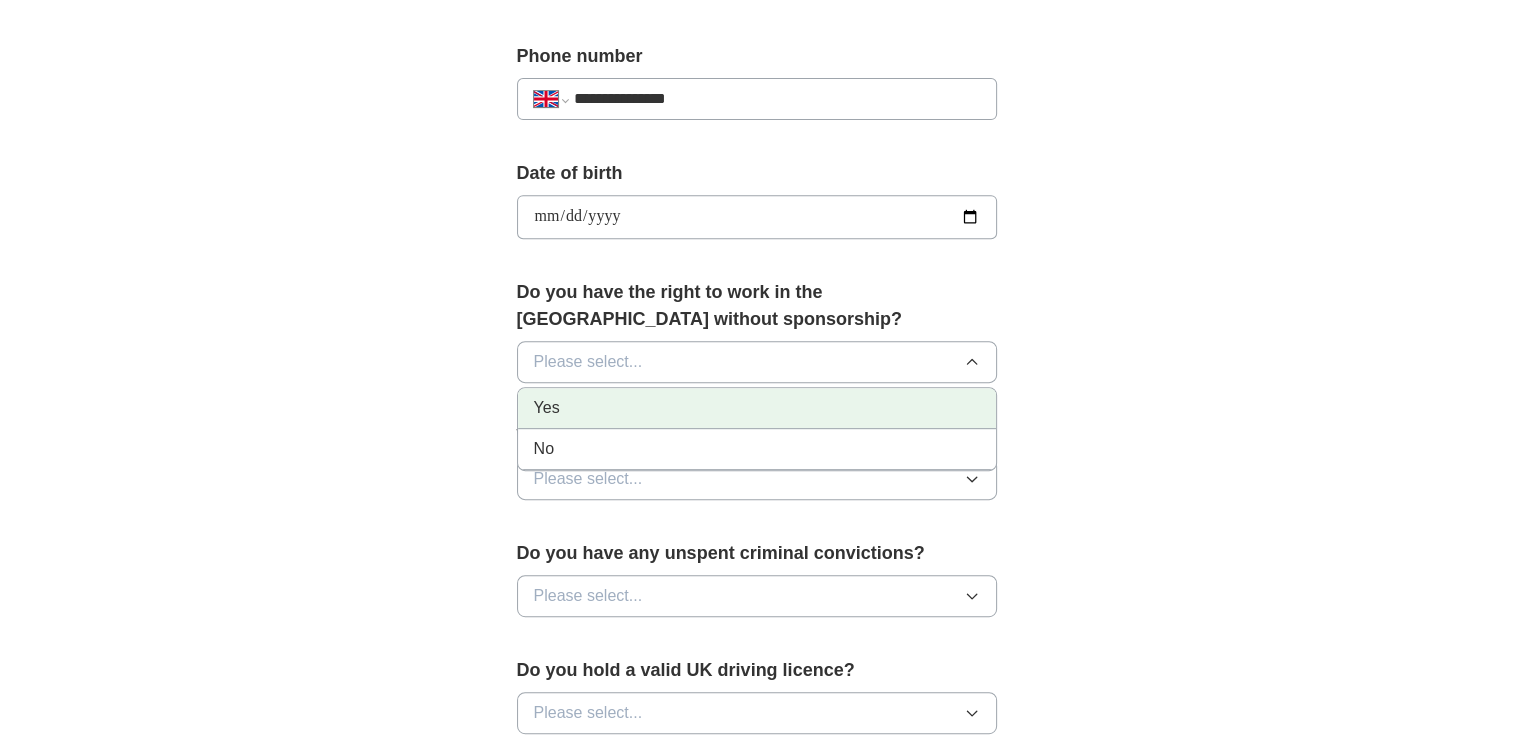 click on "Yes" at bounding box center (757, 408) 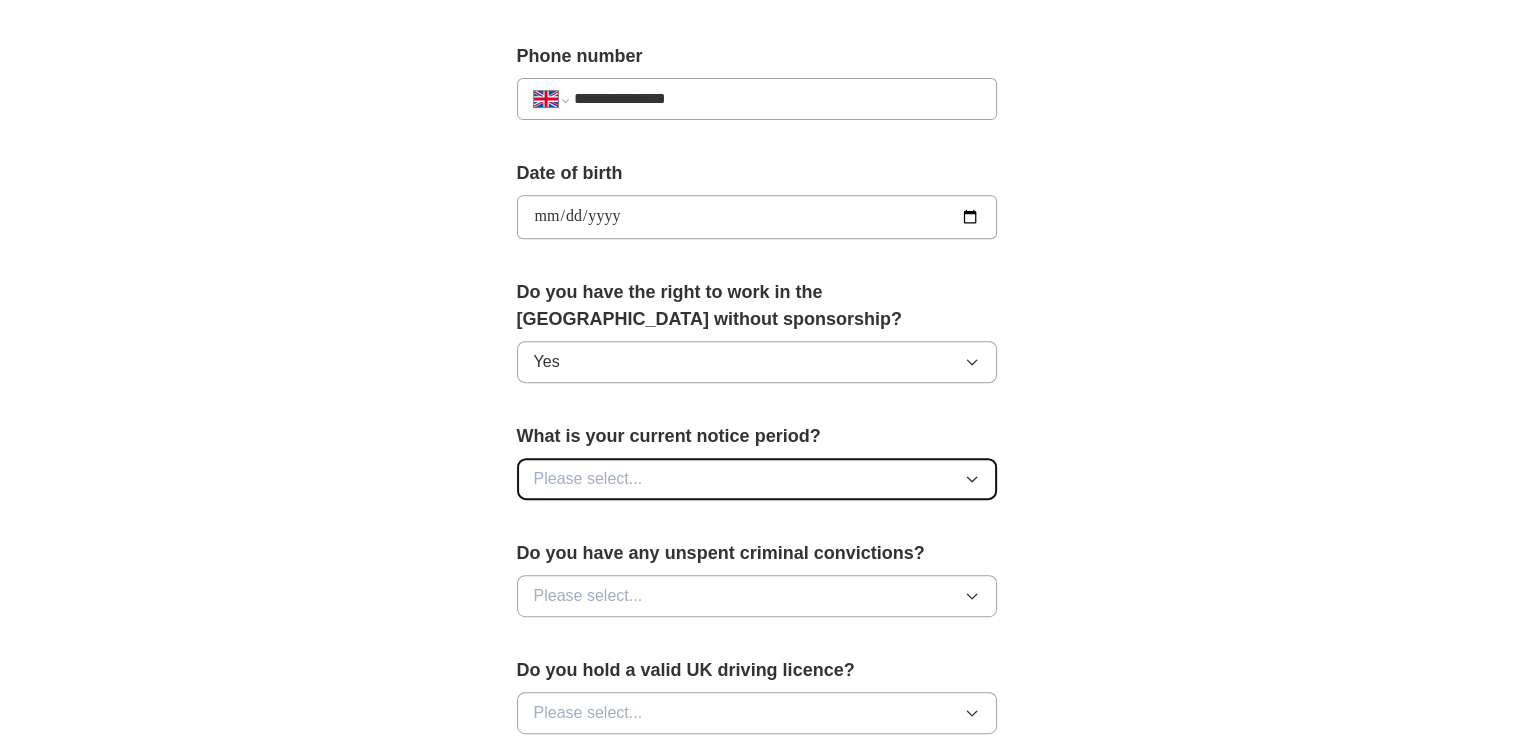 click on "Please select..." at bounding box center [588, 479] 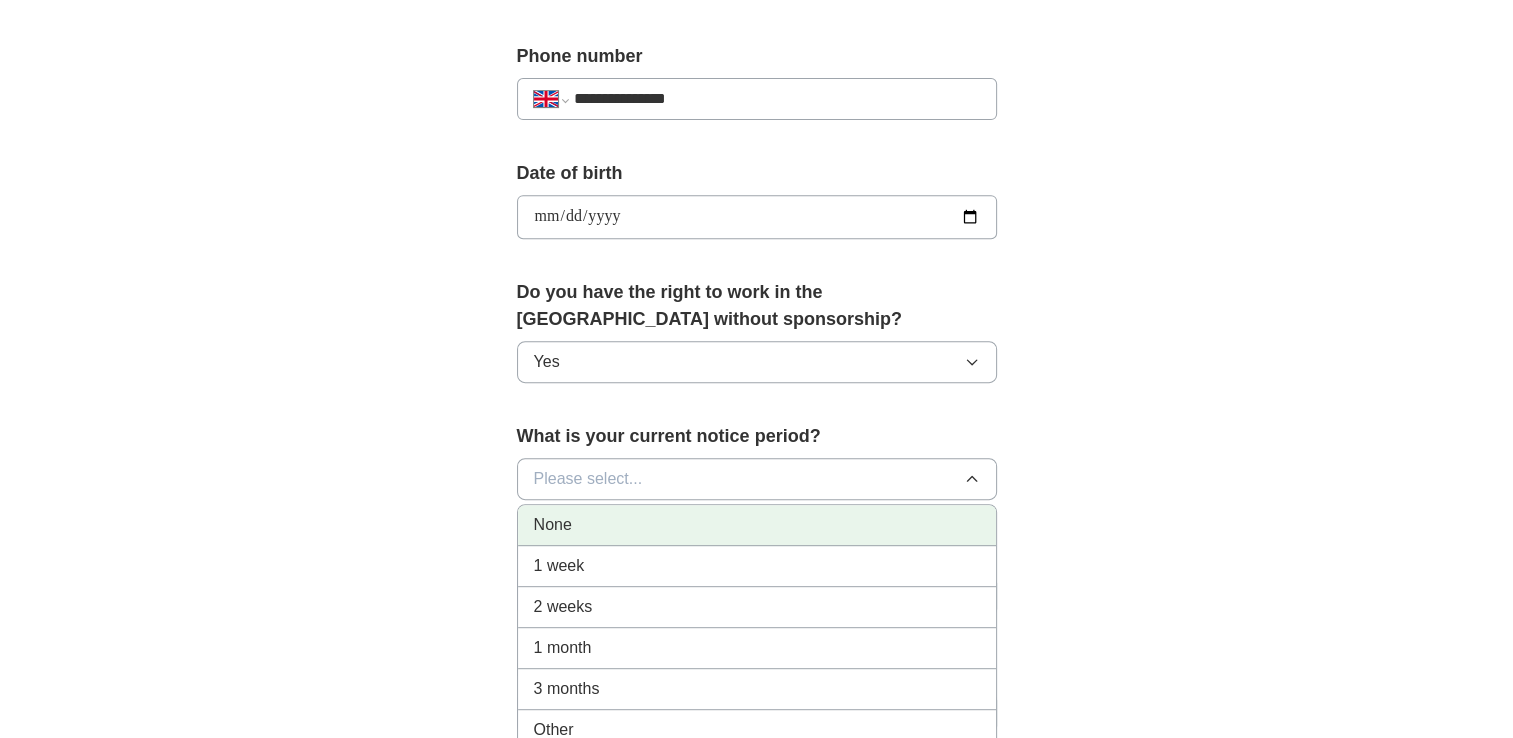 click on "None" at bounding box center (553, 525) 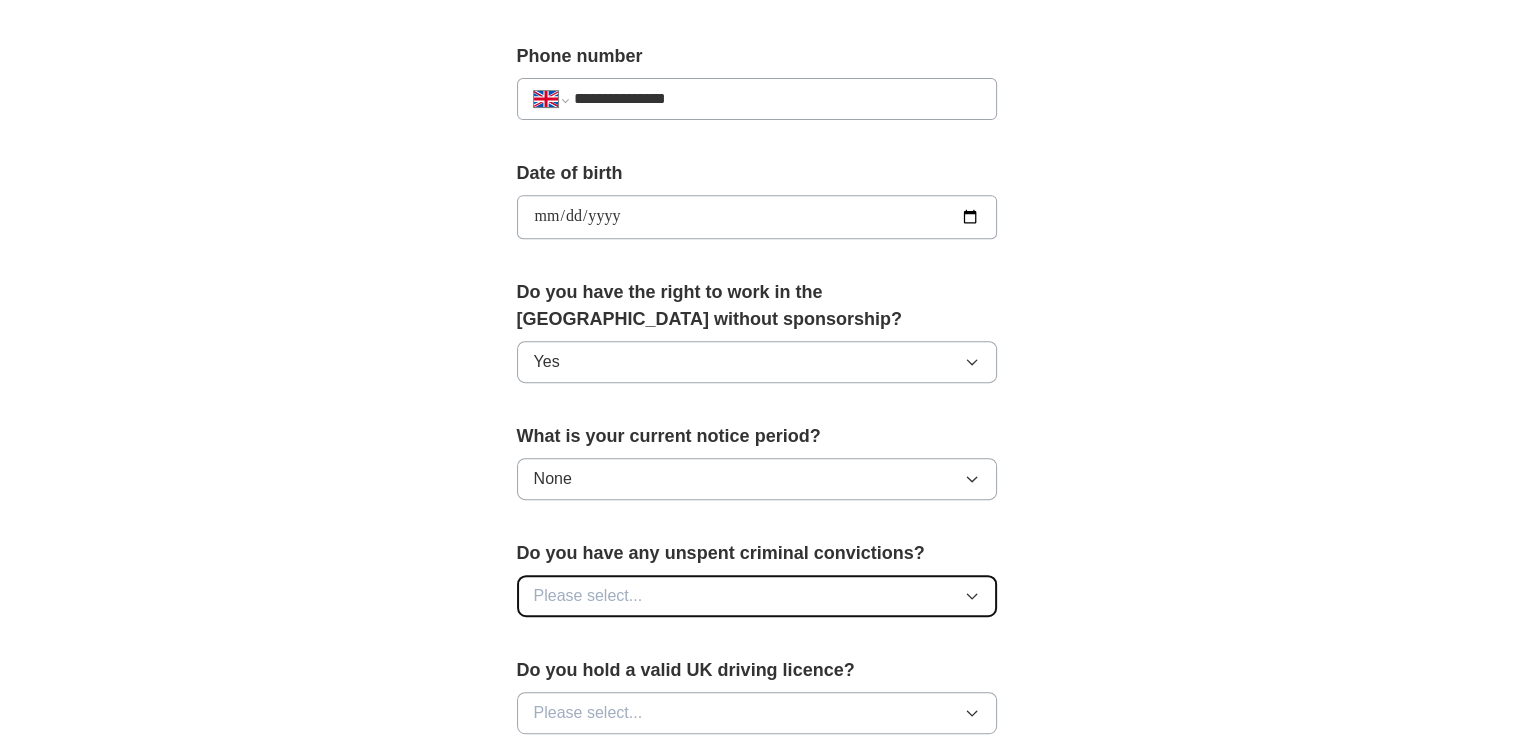 click on "Please select..." at bounding box center [757, 596] 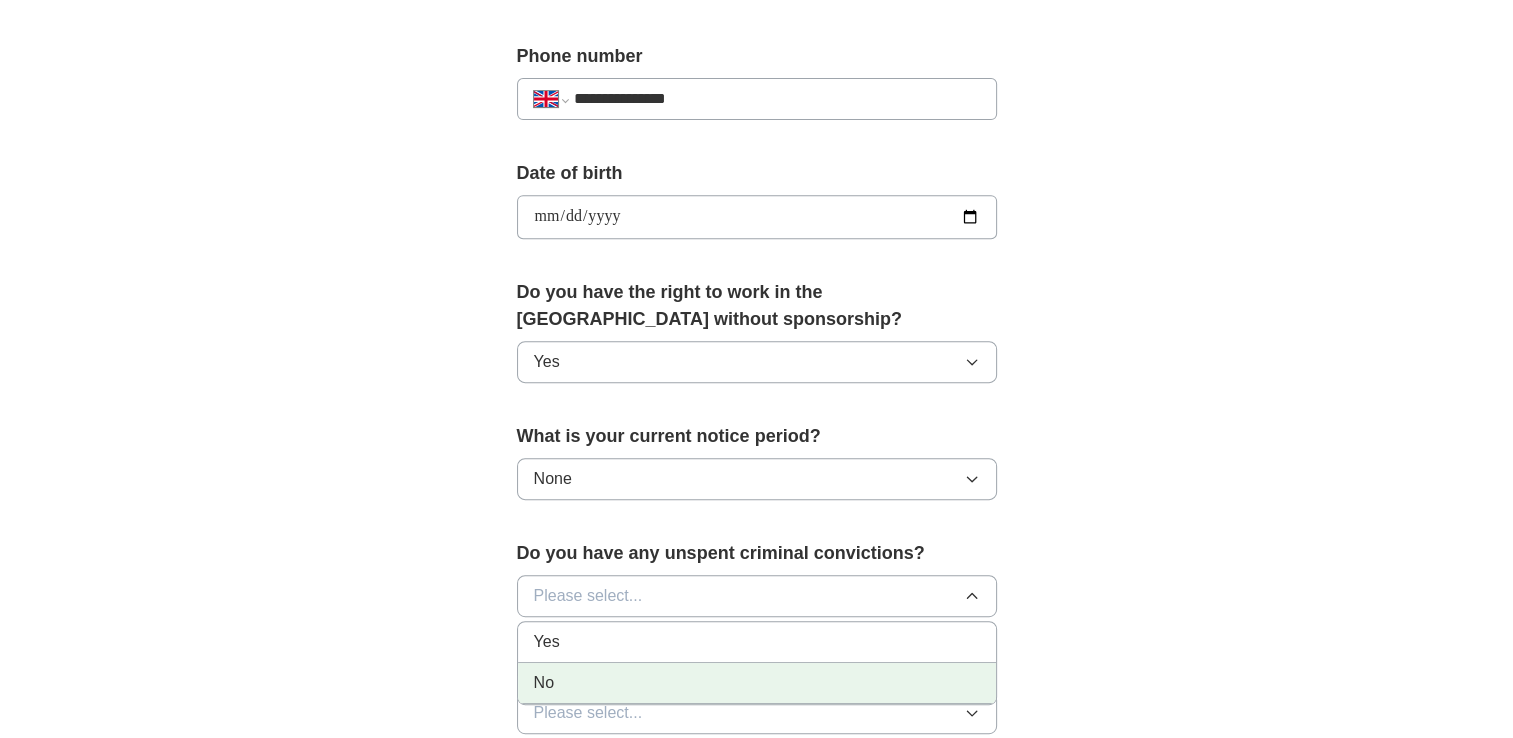 click on "No" at bounding box center (757, 683) 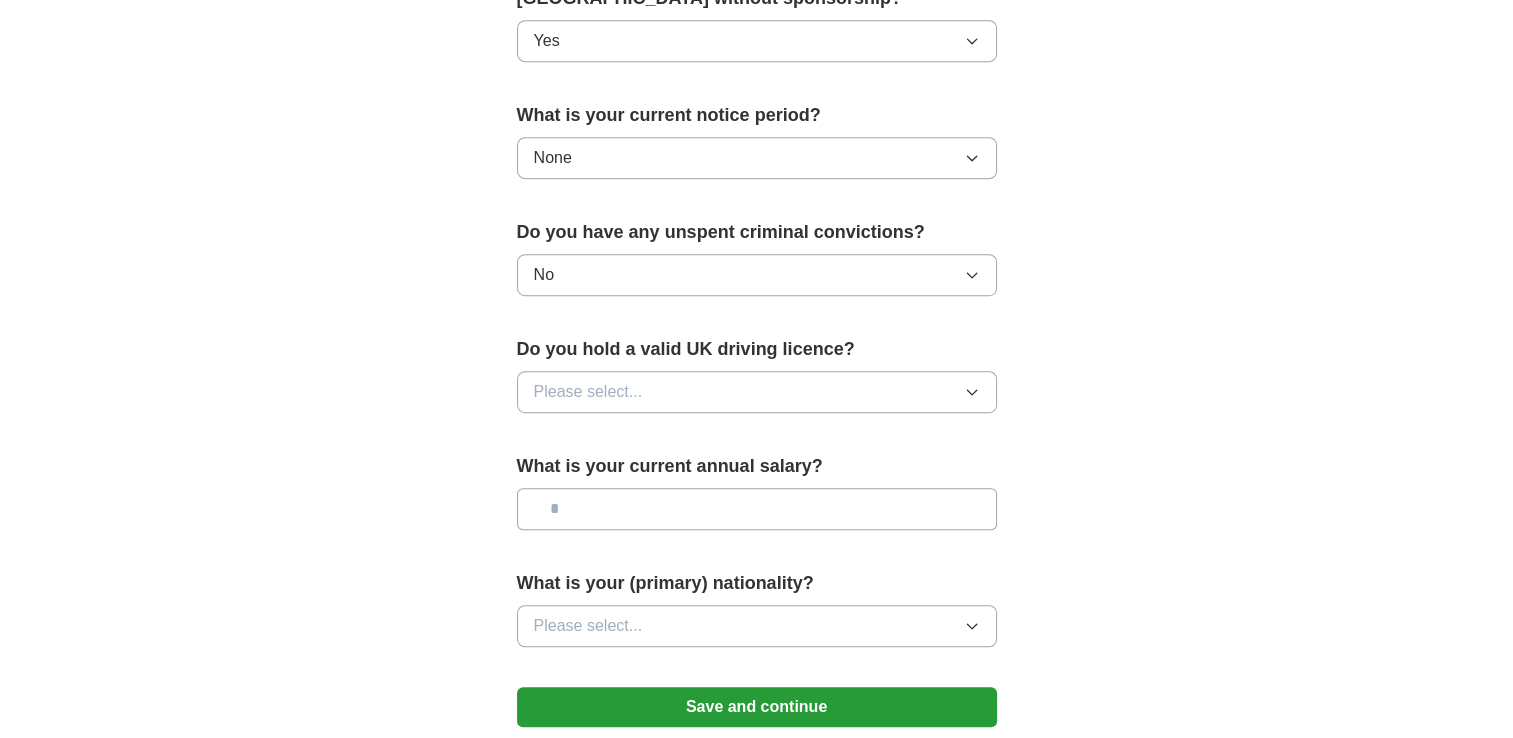 scroll, scrollTop: 1108, scrollLeft: 0, axis: vertical 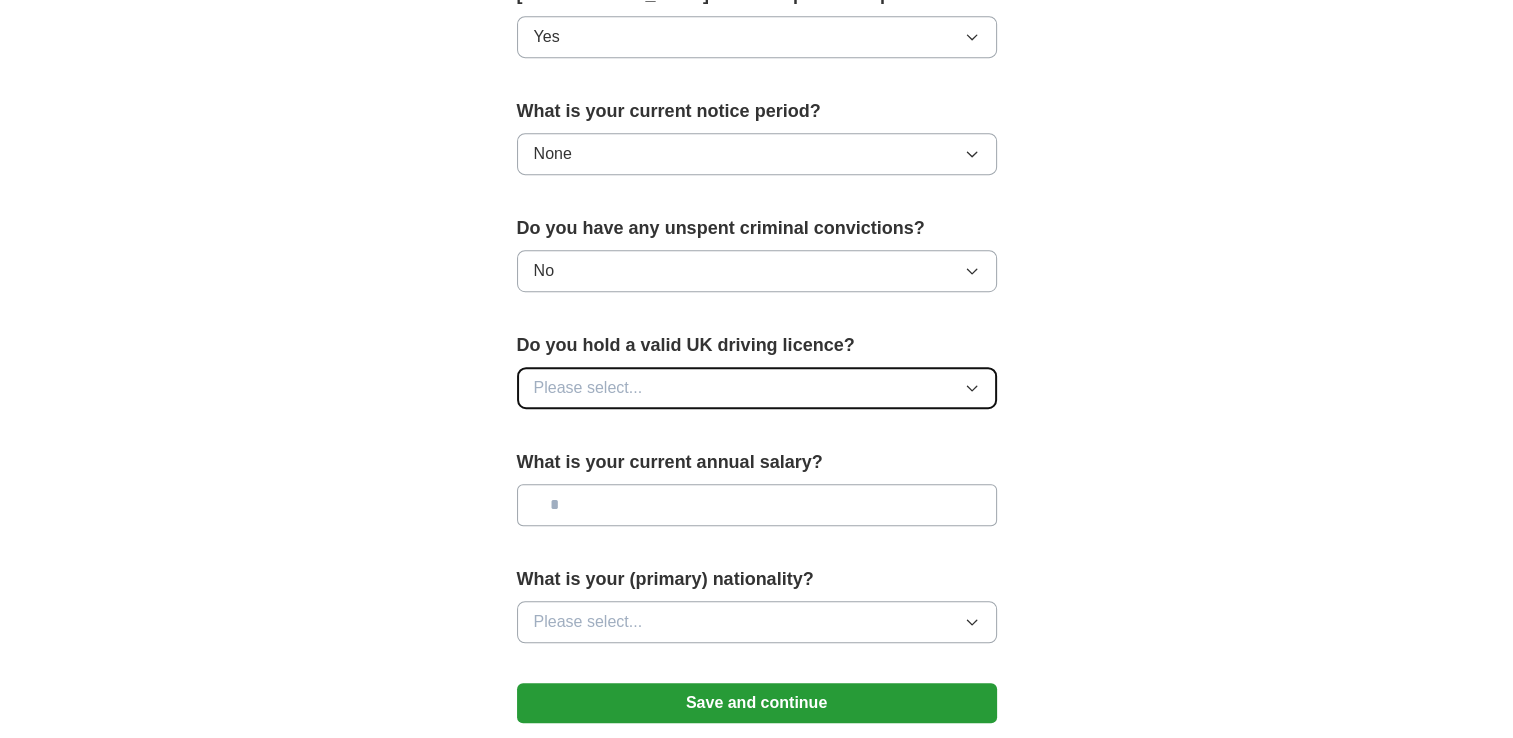 click on "Please select..." at bounding box center [588, 388] 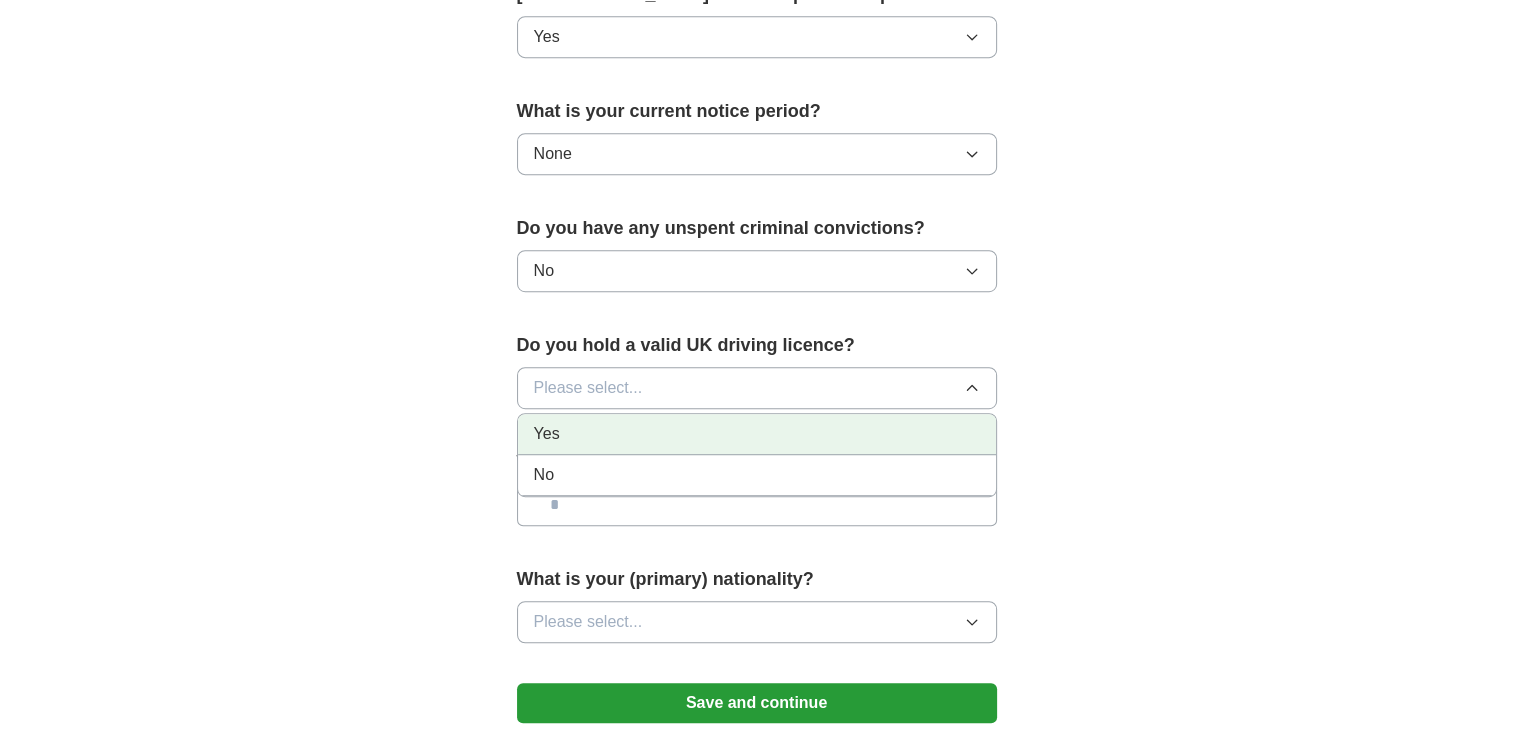 click on "Yes" at bounding box center [547, 434] 